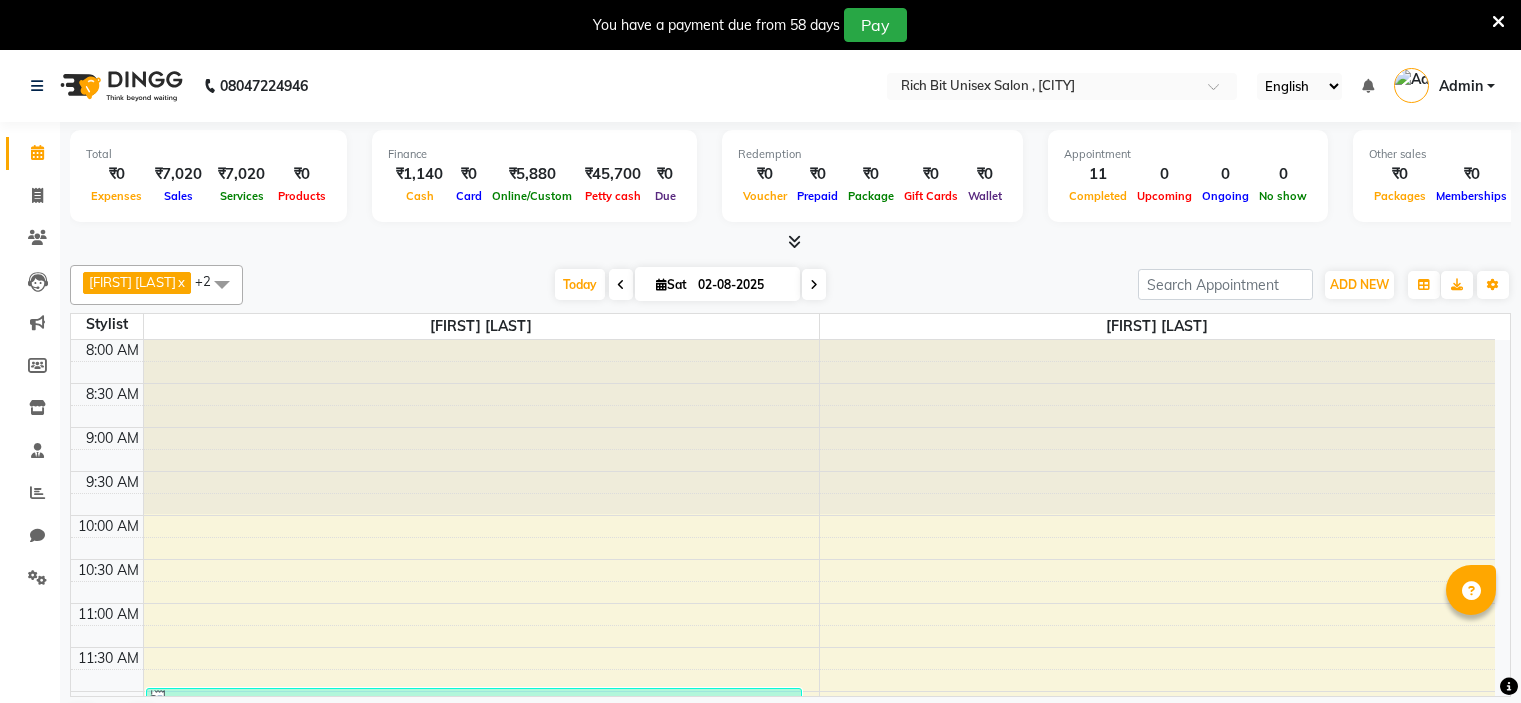 scroll, scrollTop: 0, scrollLeft: 0, axis: both 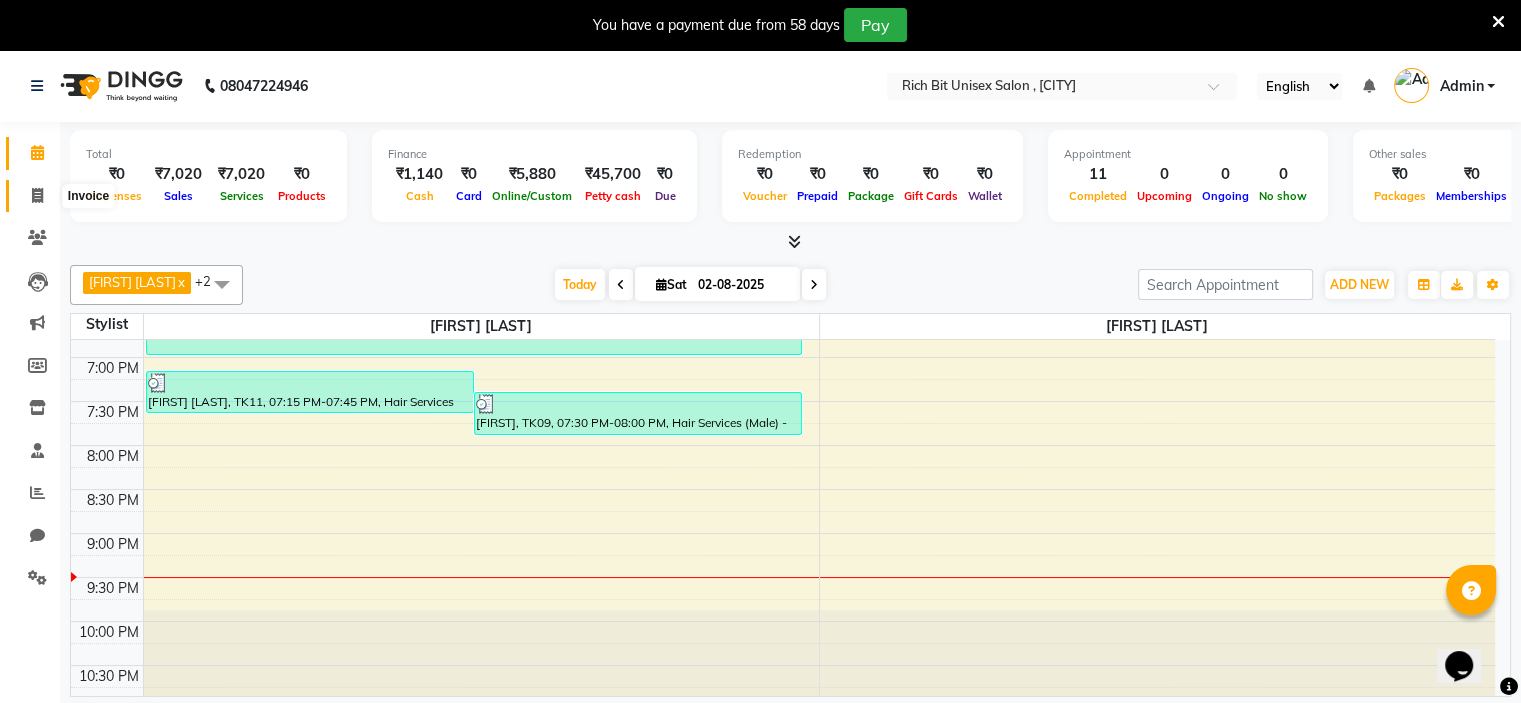 click 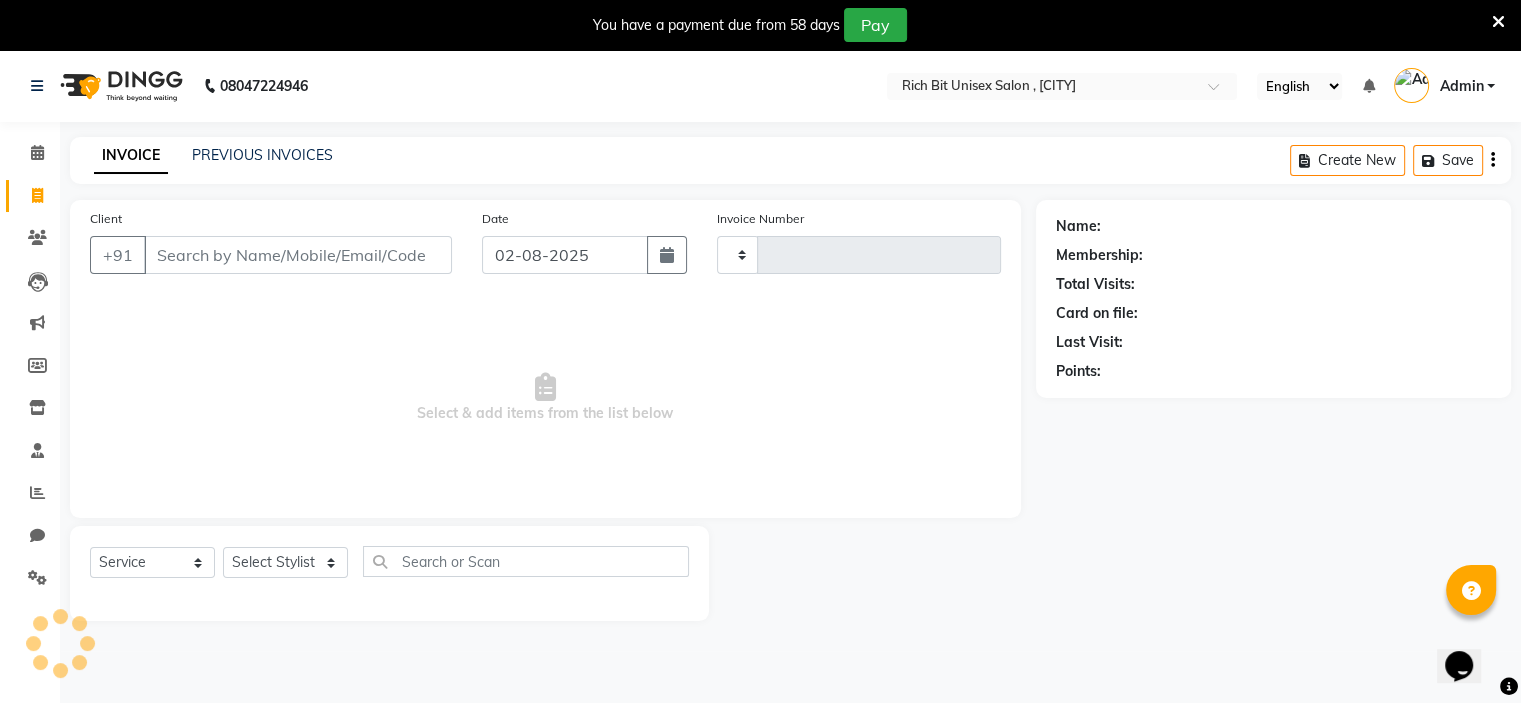 type on "0707" 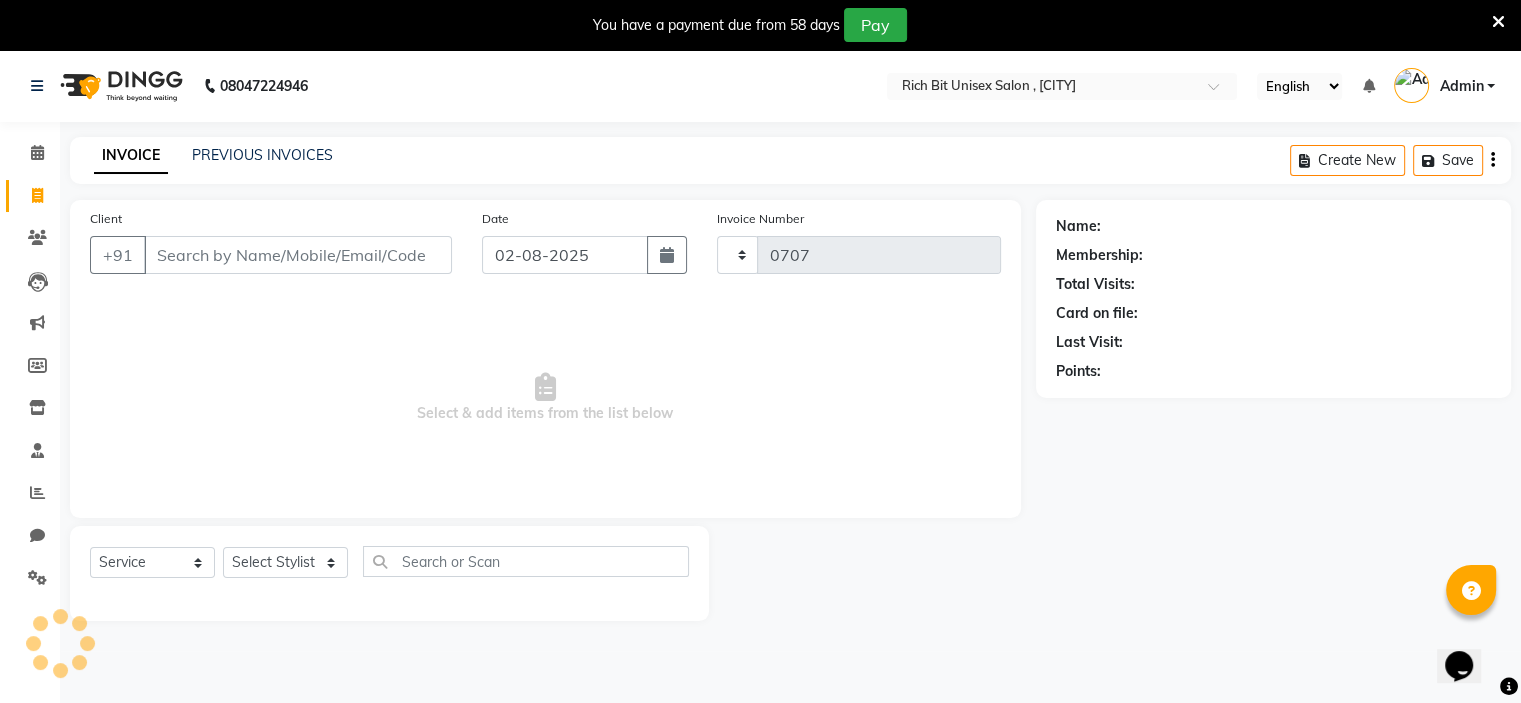 select on "7834" 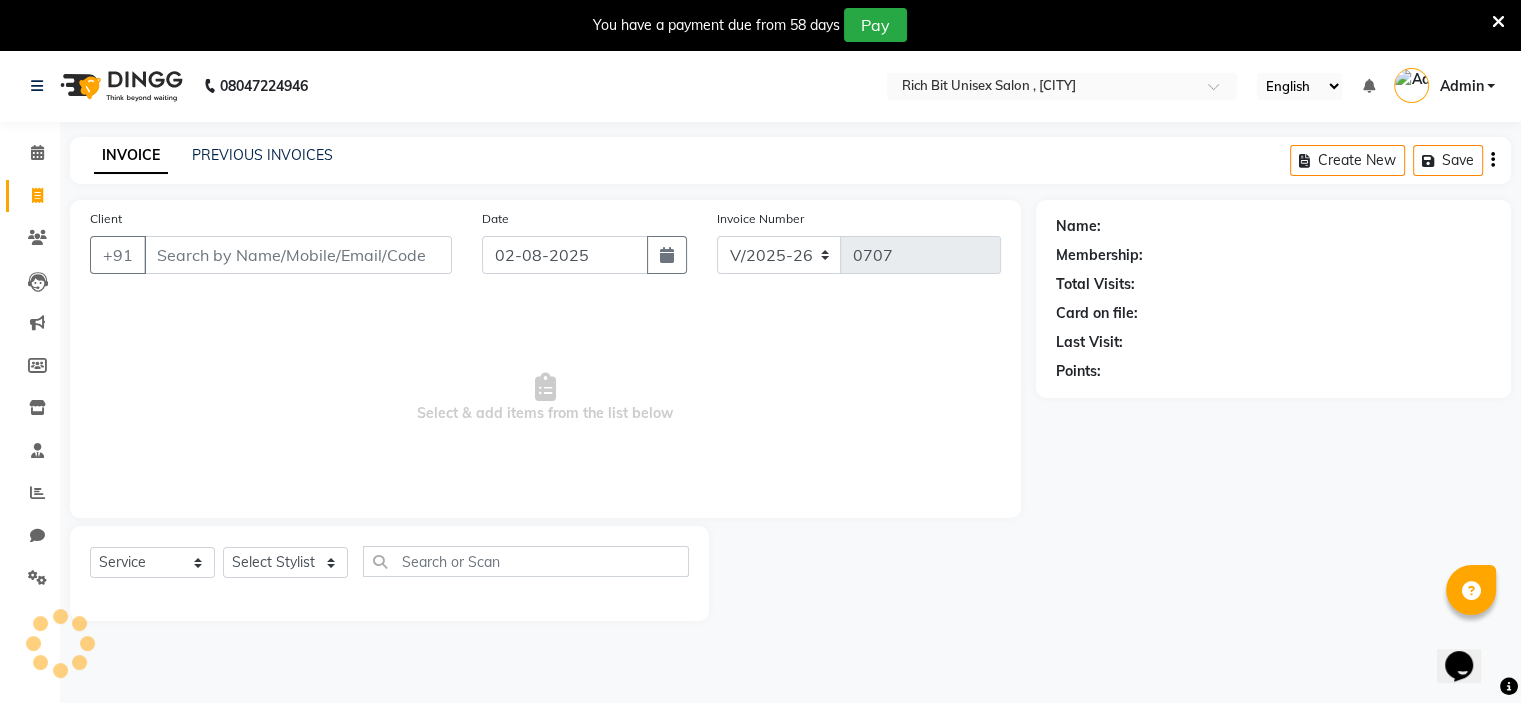 click on "Client" at bounding box center (298, 255) 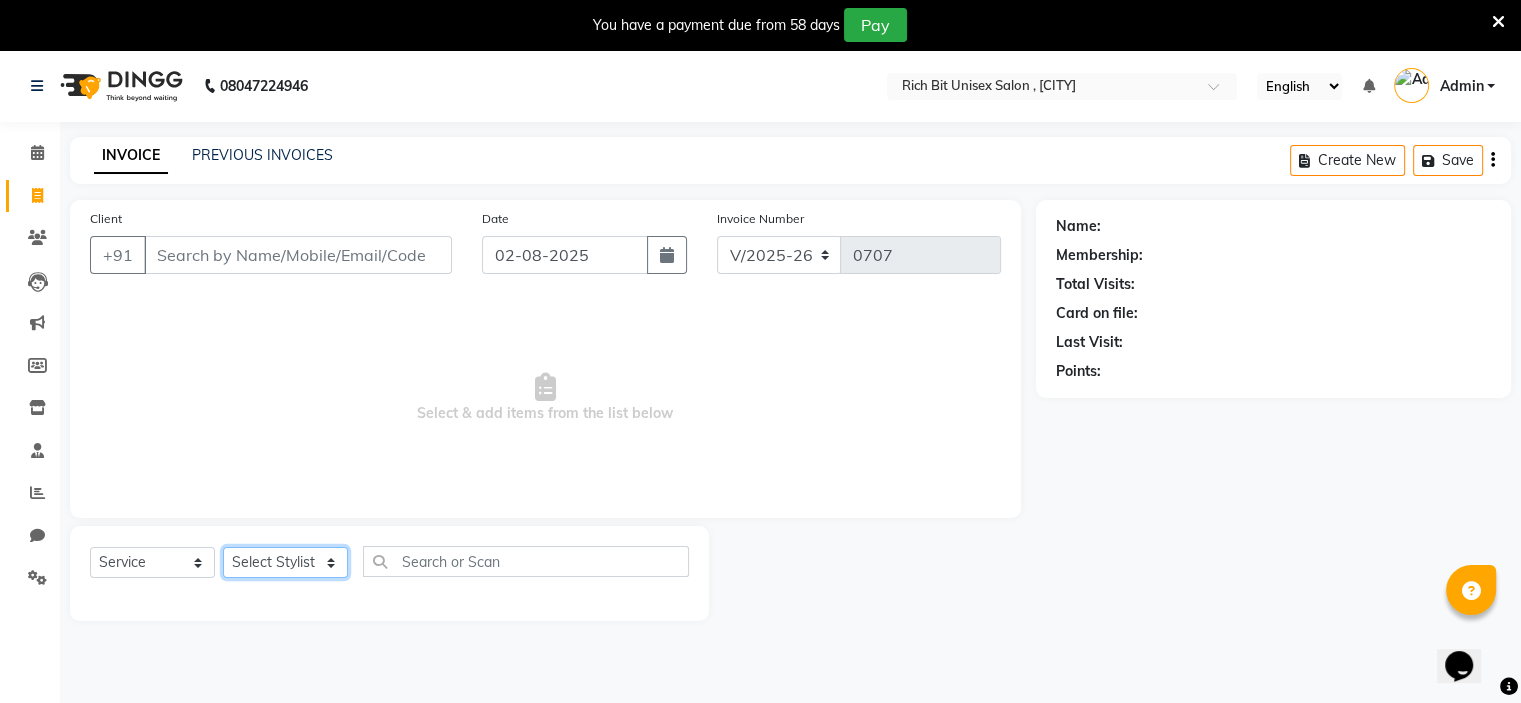 click on "Select Stylist [FIRST] [LAST] [FIRST] [LAST]" 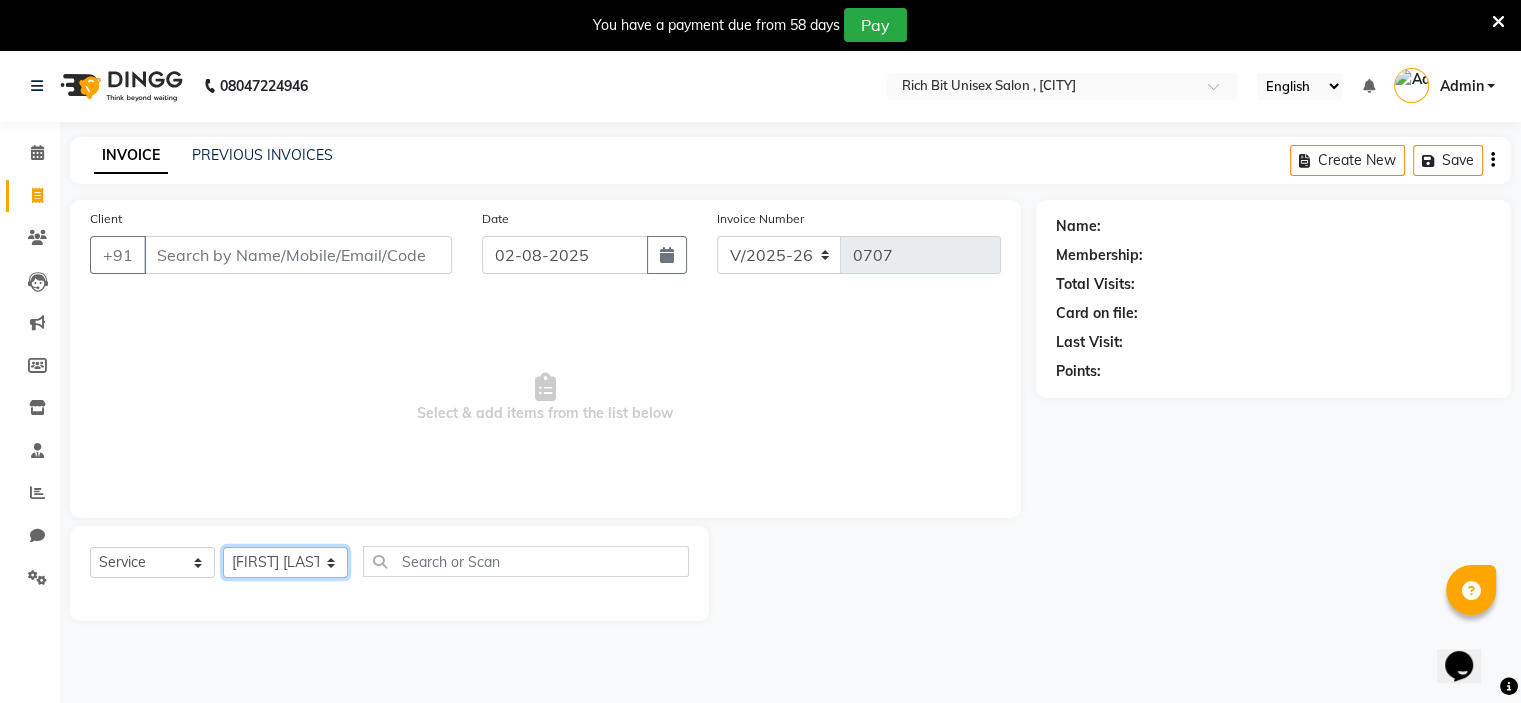 click on "Select Stylist [FIRST] [LAST] [FIRST] [LAST]" 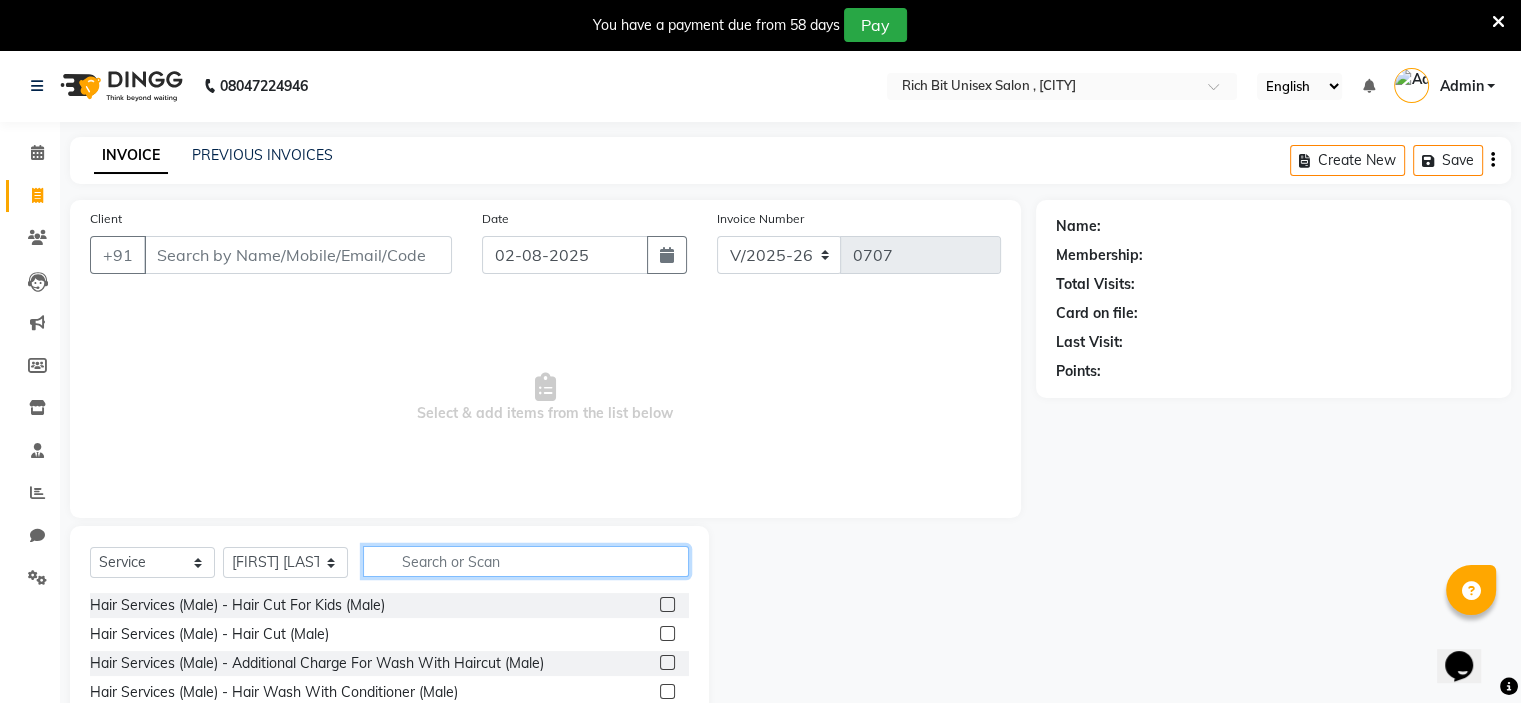 click 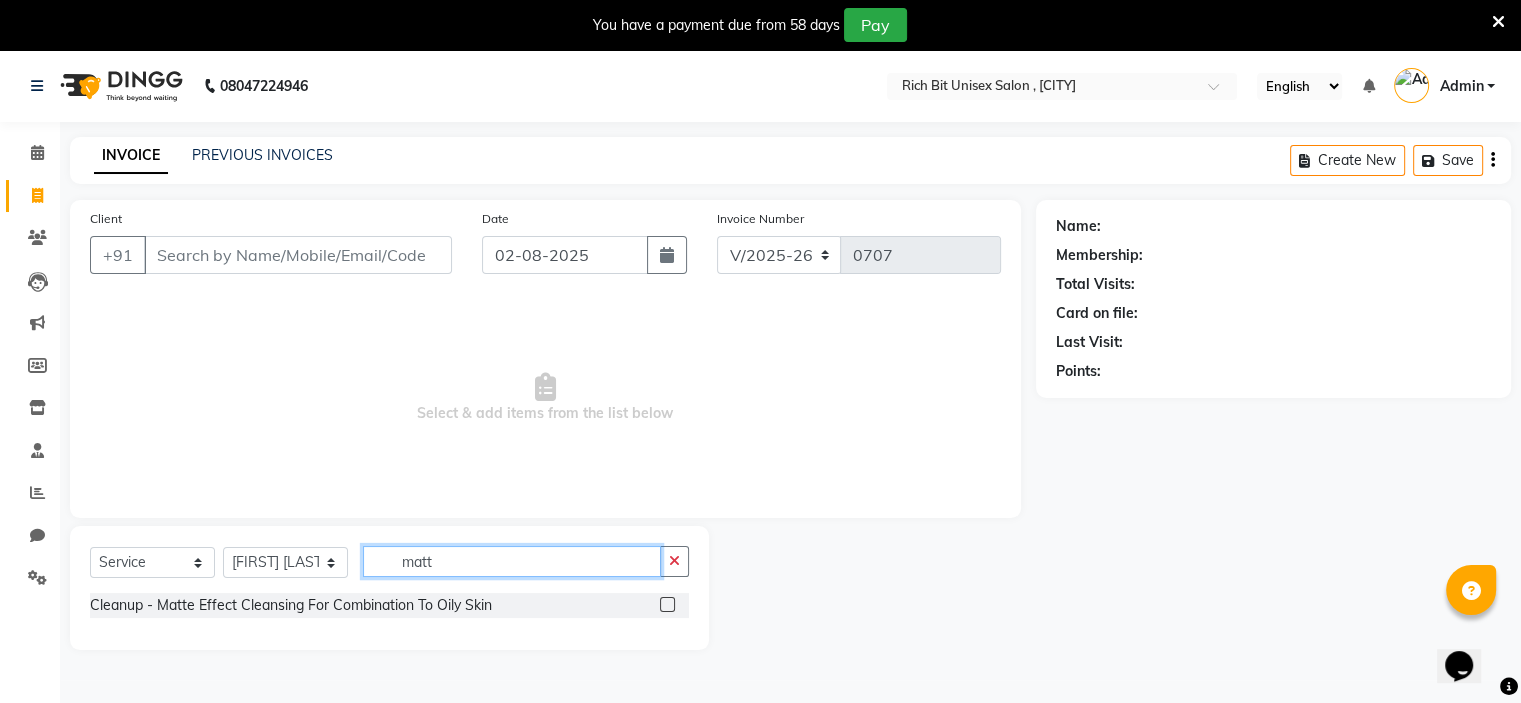 type on "matt" 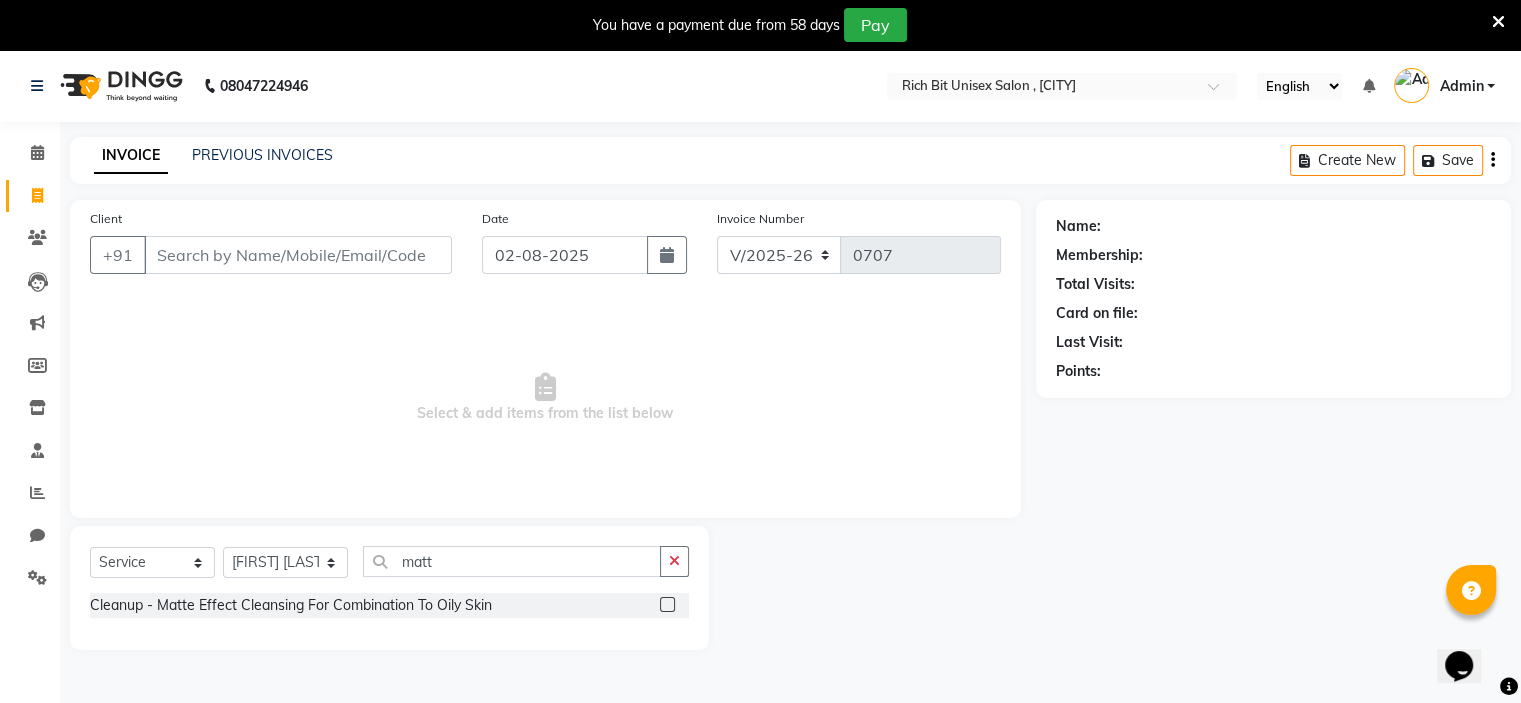 click 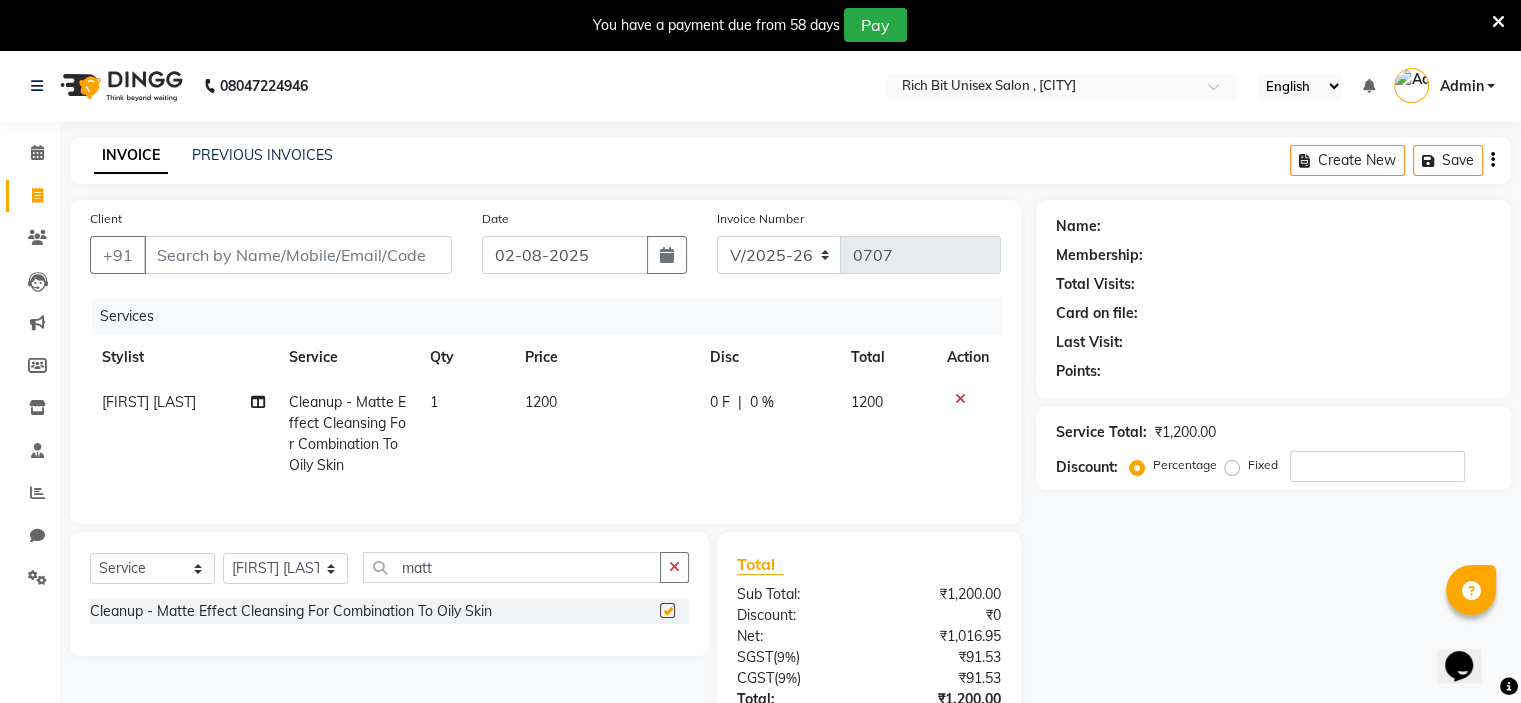 checkbox on "false" 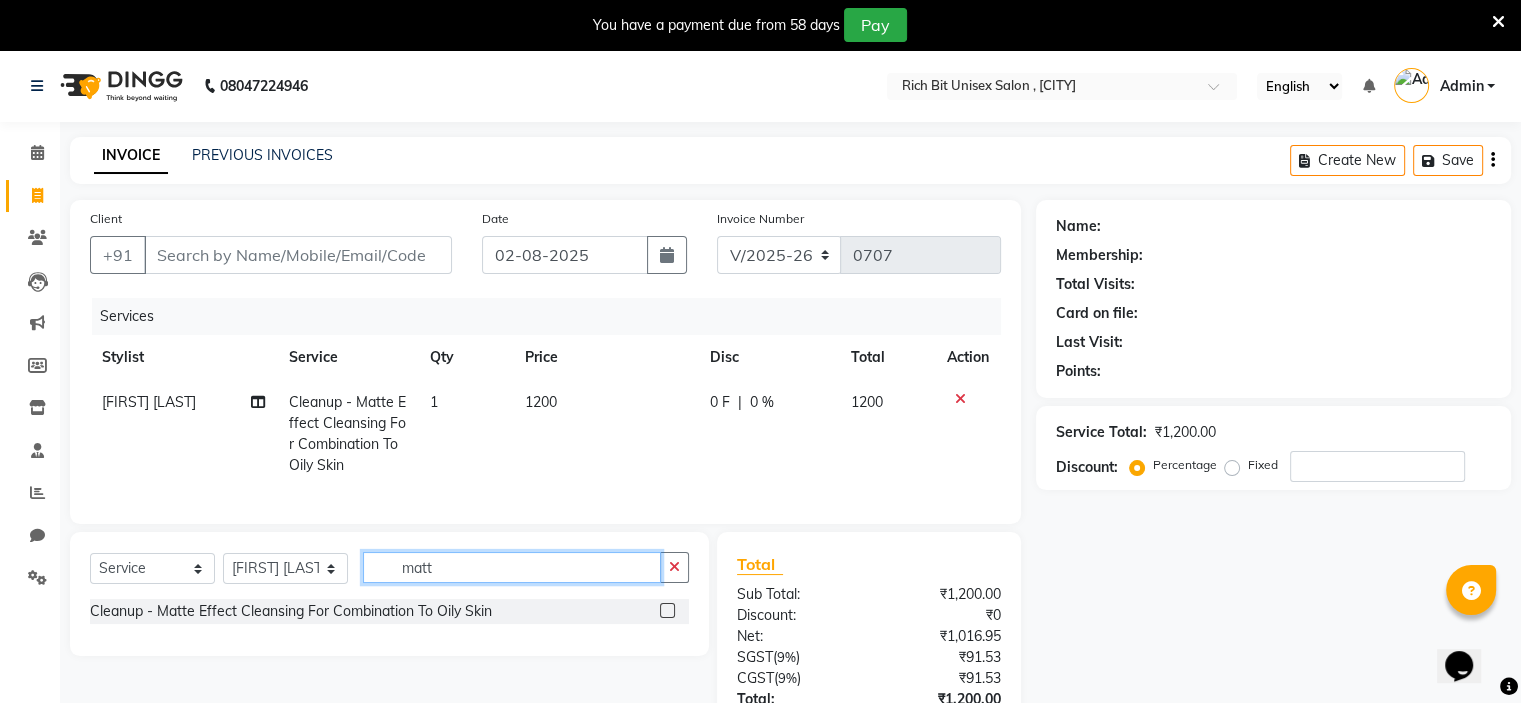click on "matt" 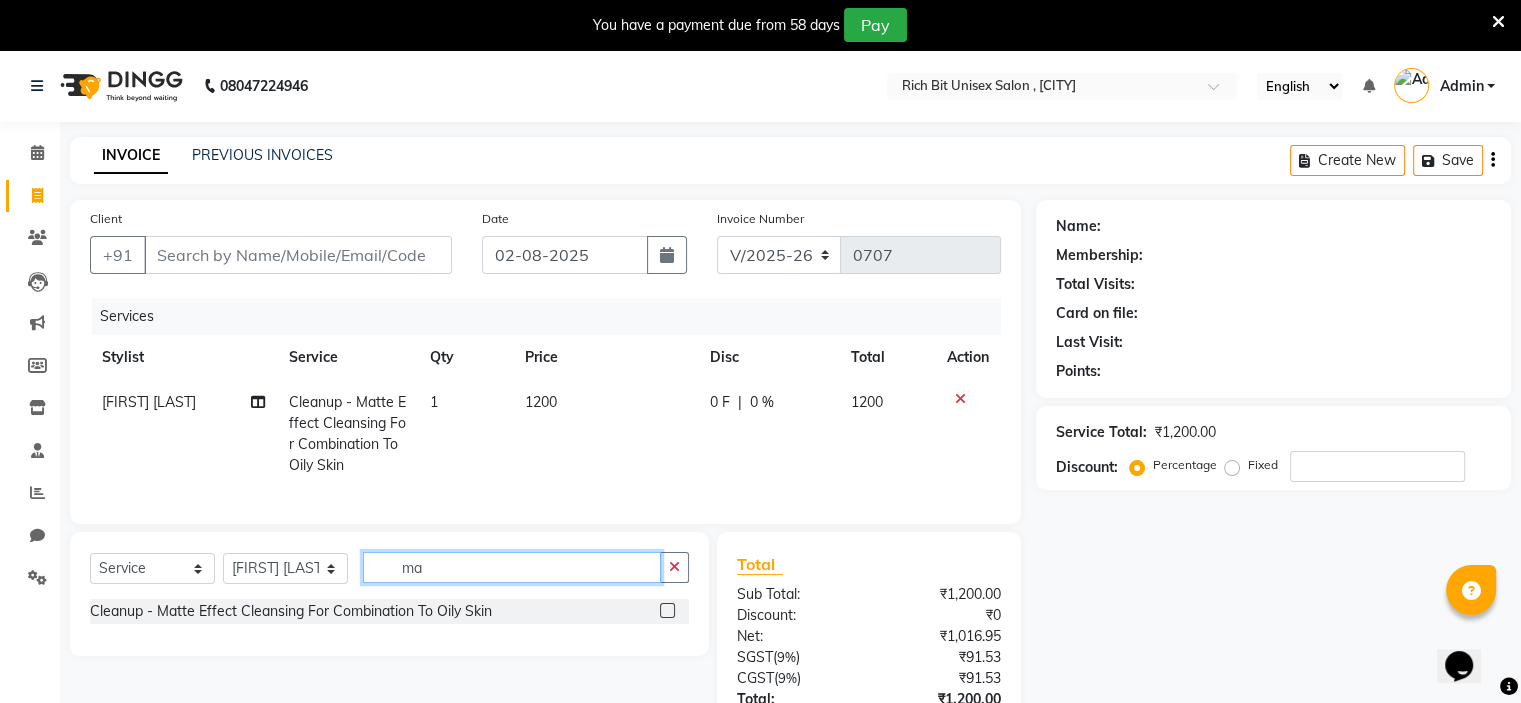 type on "m" 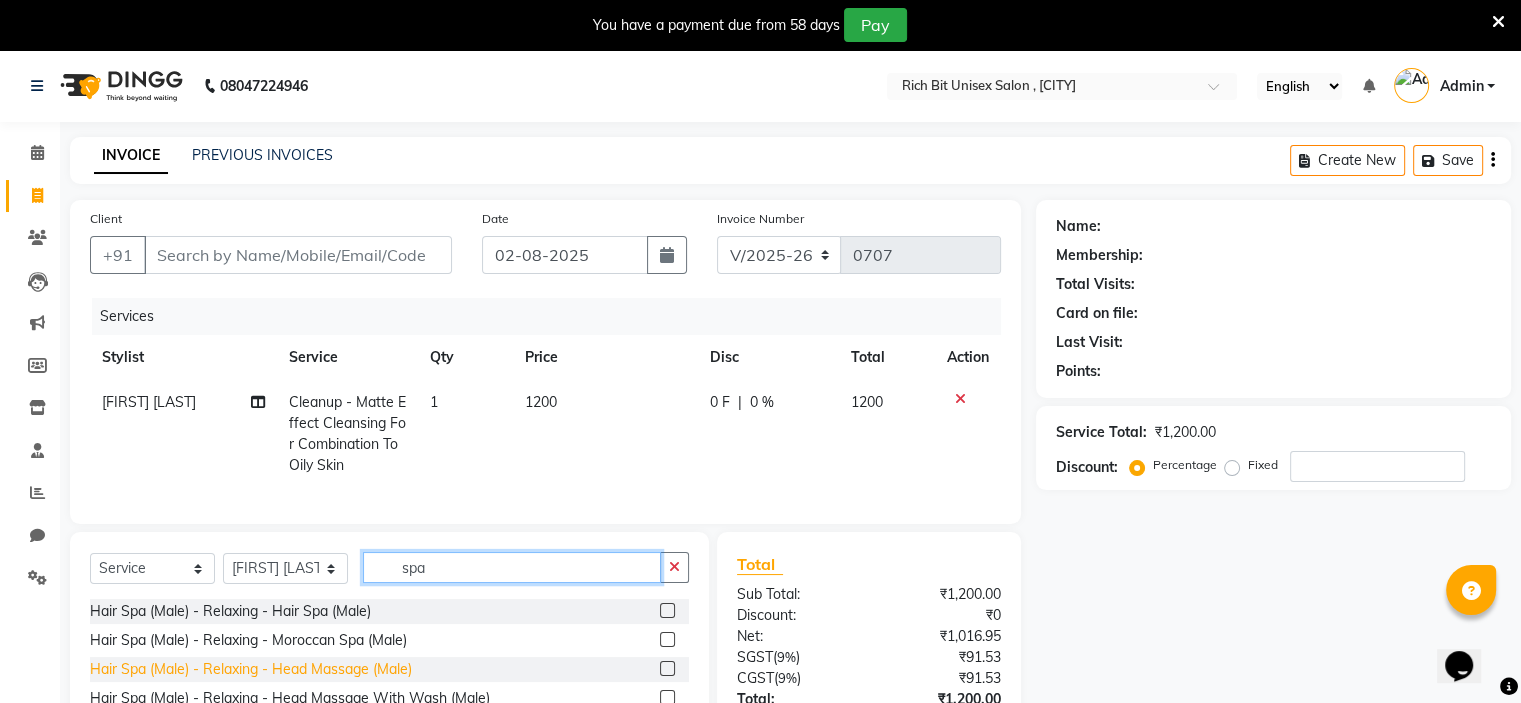 scroll, scrollTop: 169, scrollLeft: 0, axis: vertical 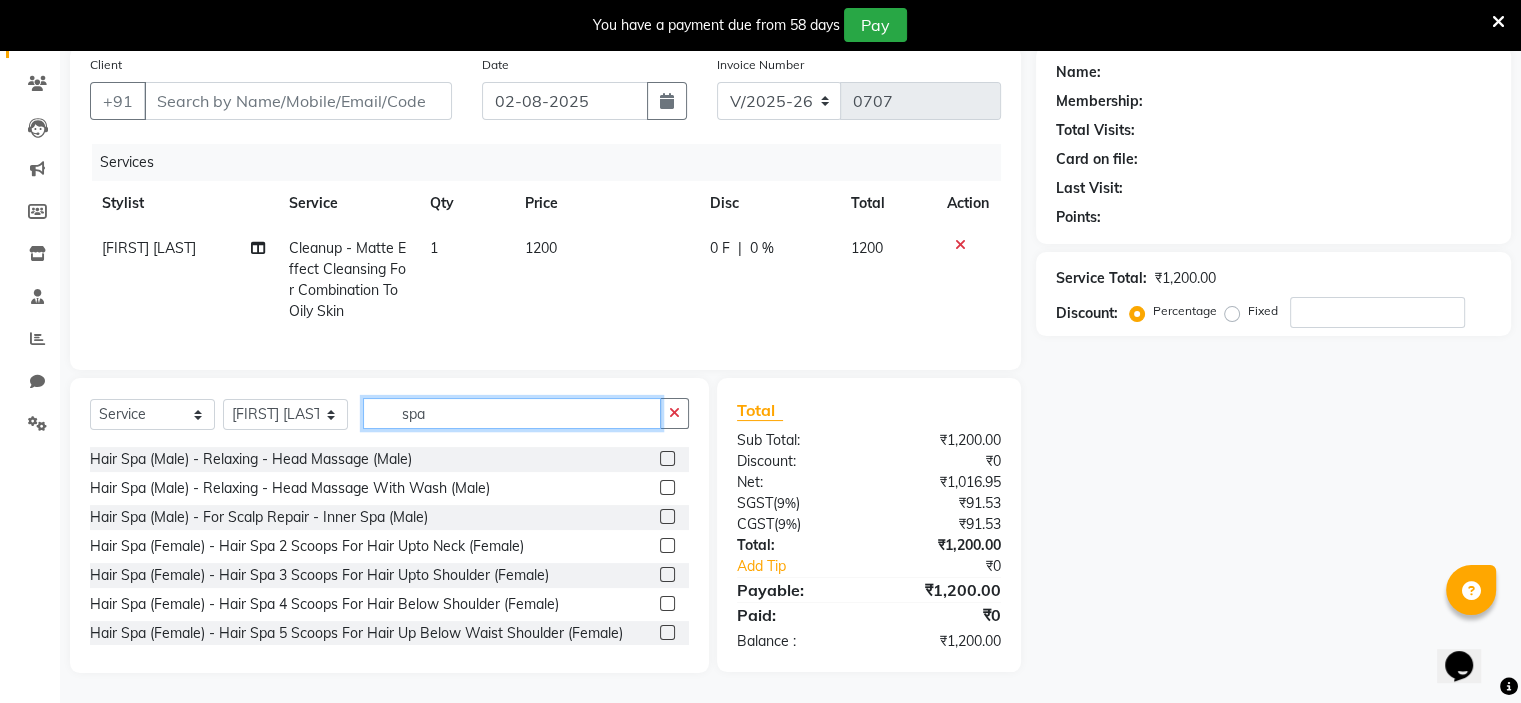 type on "spa" 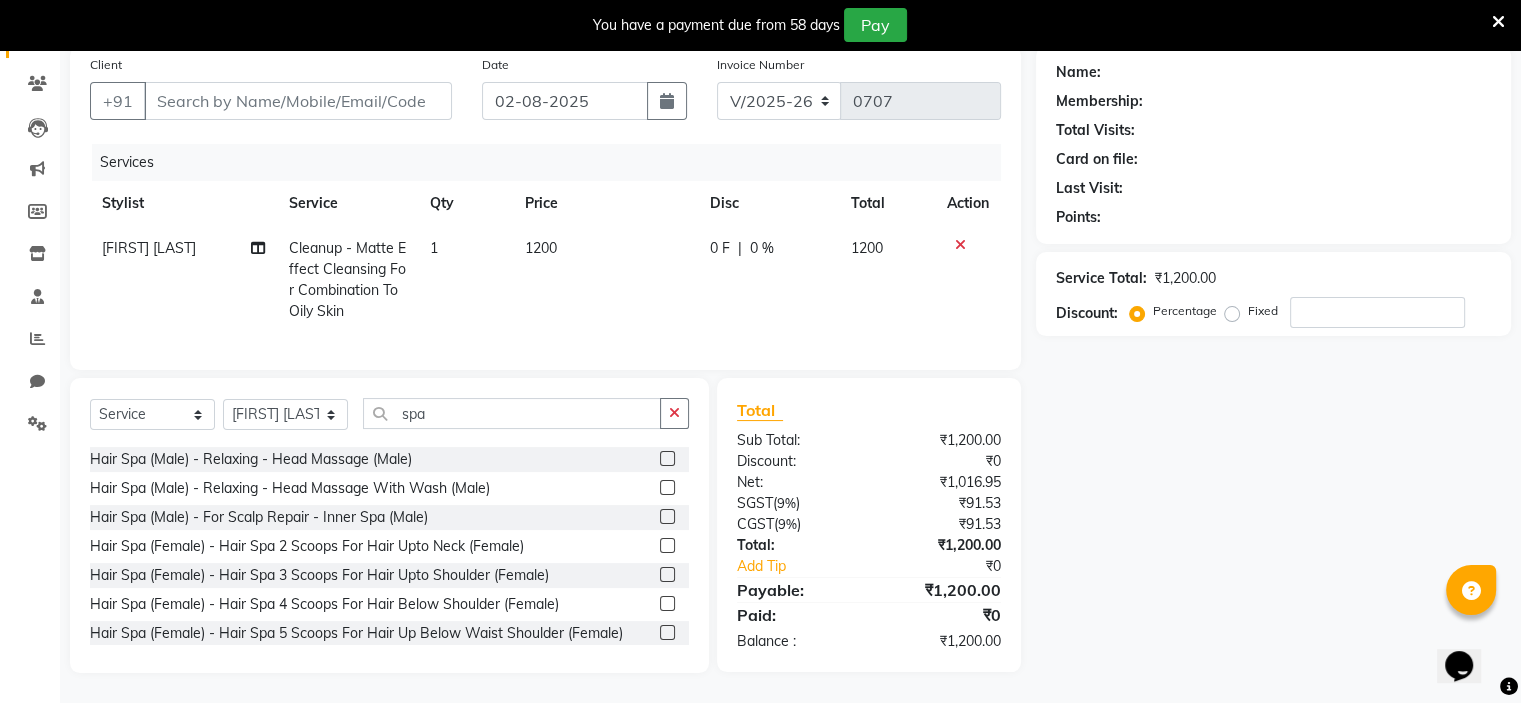 click 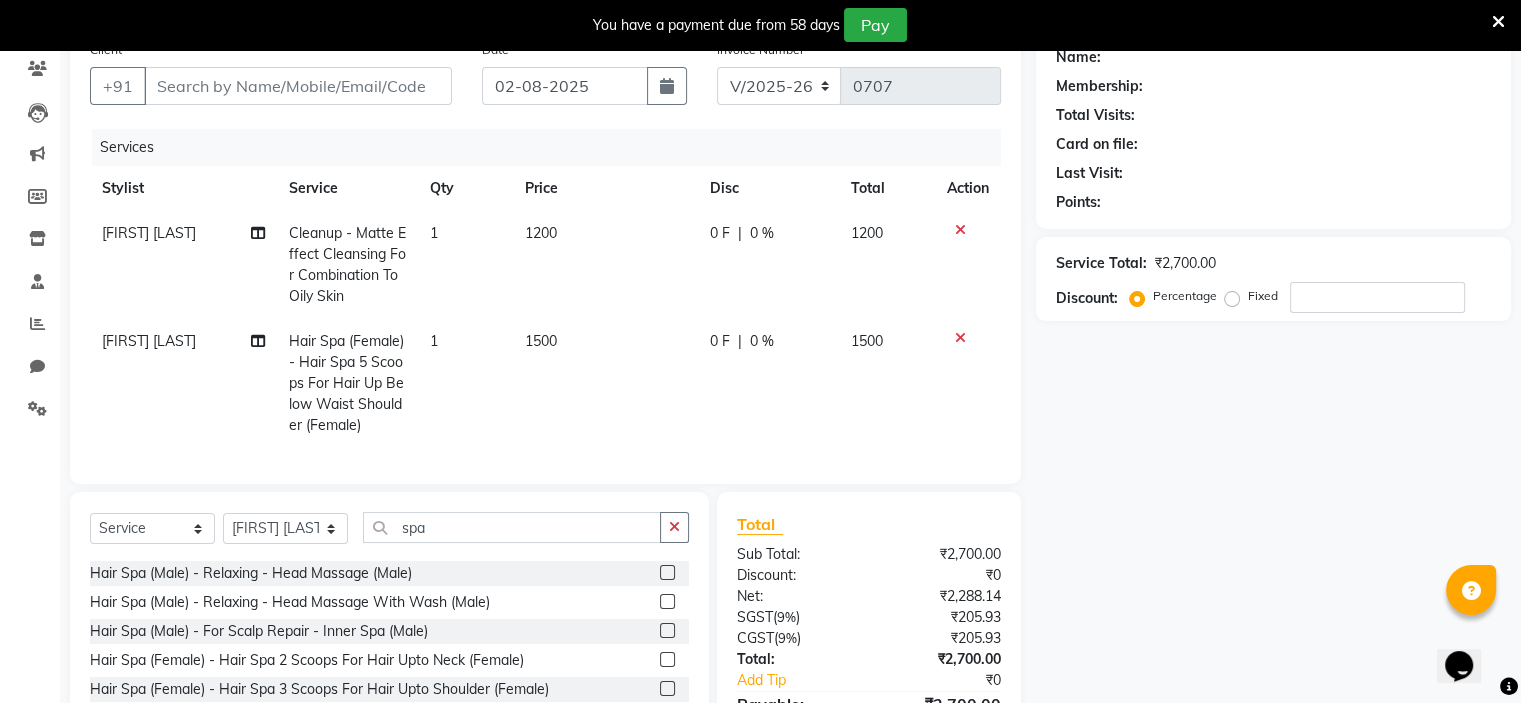 checkbox on "false" 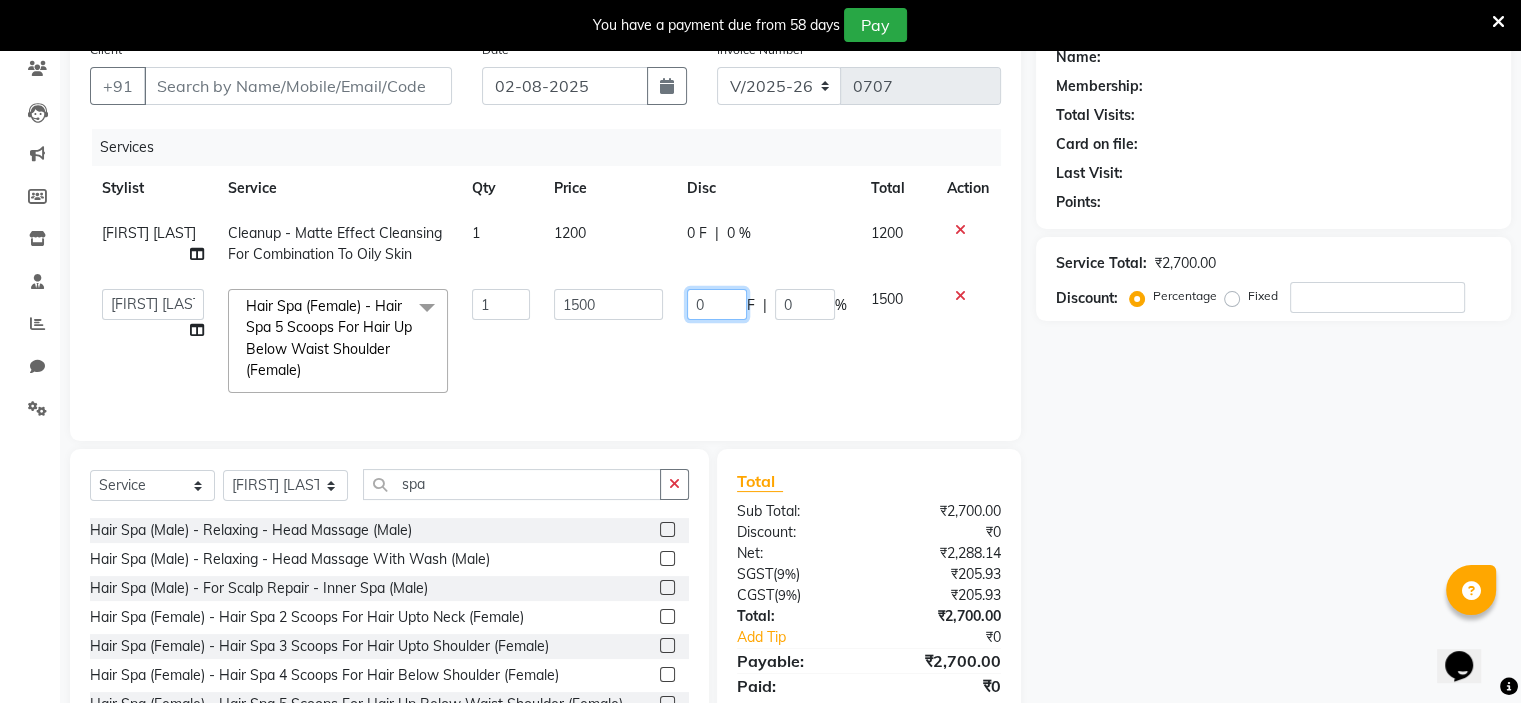 click on "0" 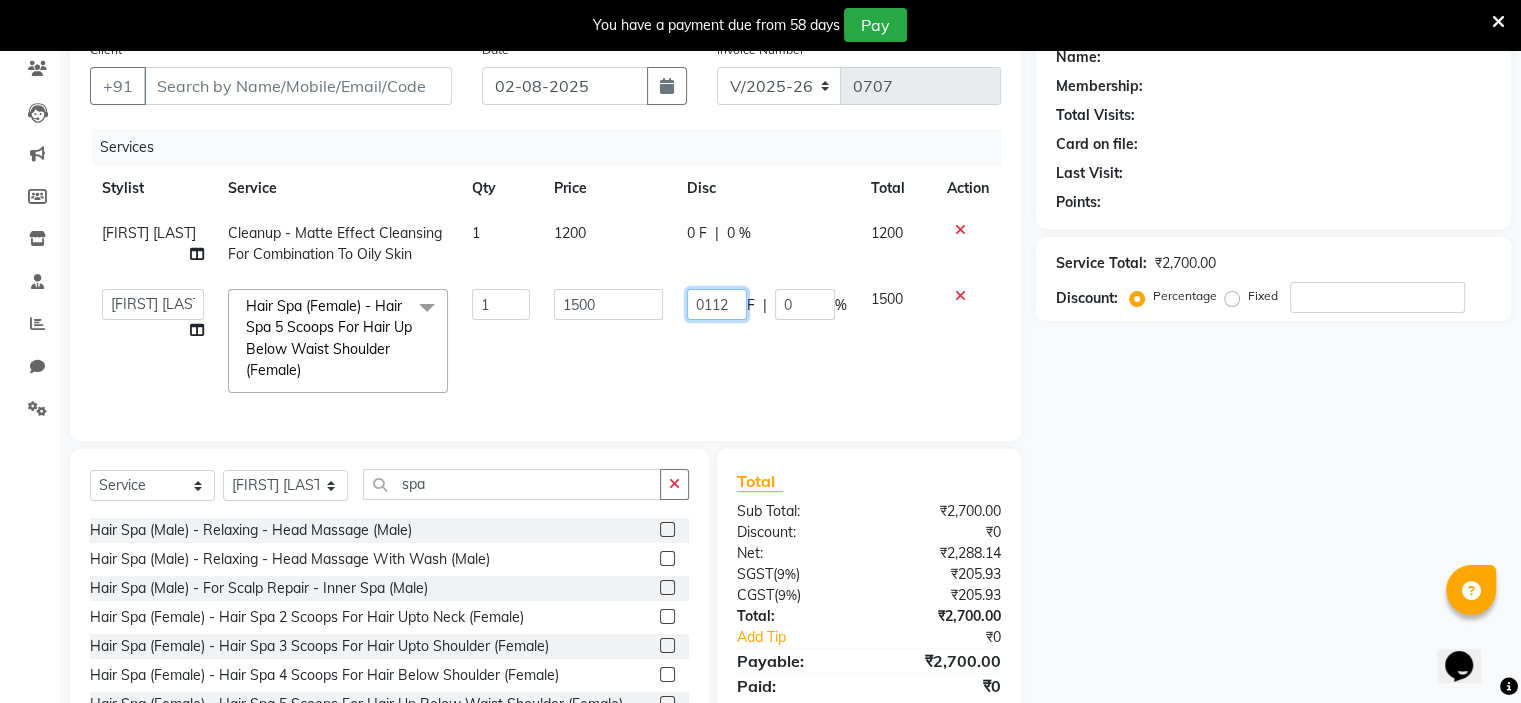 type on "01120" 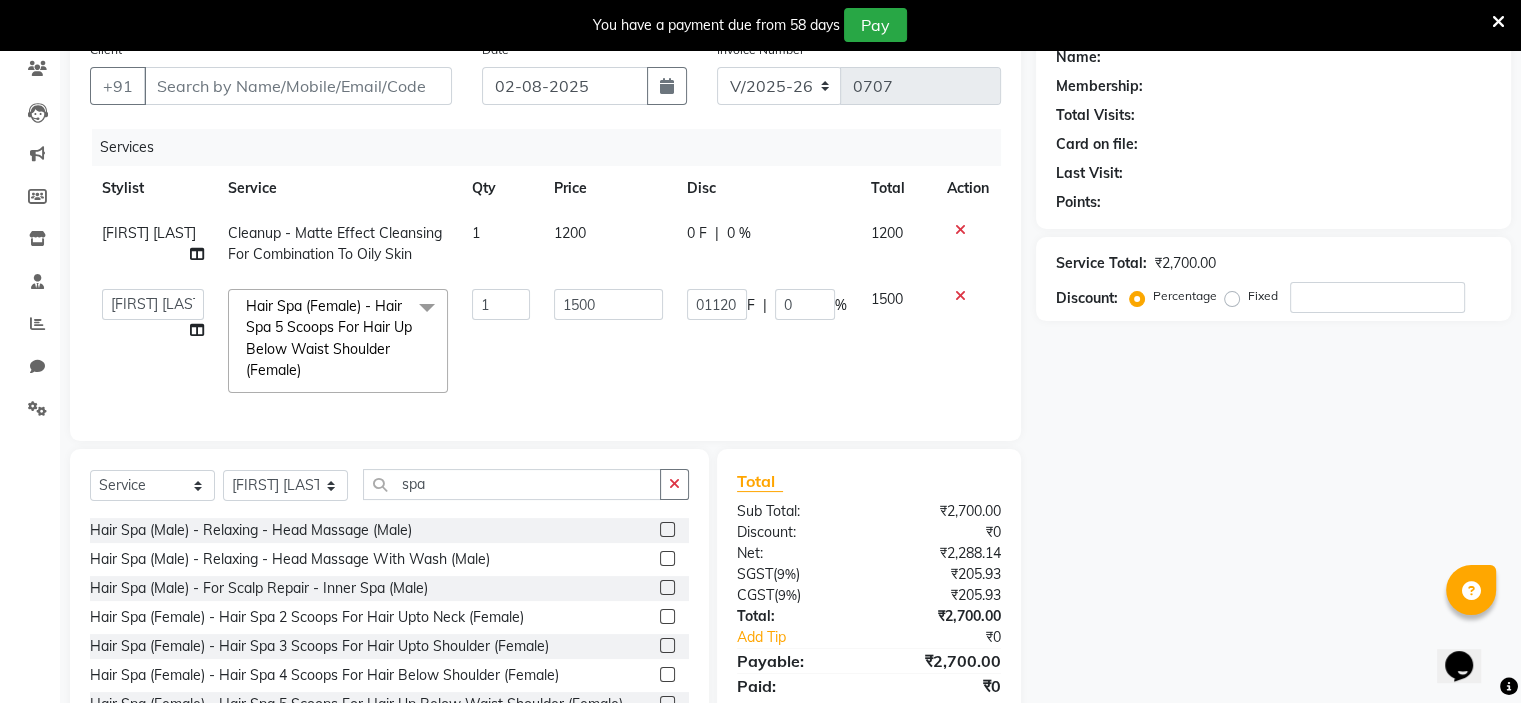 drag, startPoint x: 778, startPoint y: 380, endPoint x: 777, endPoint y: 356, distance: 24.020824 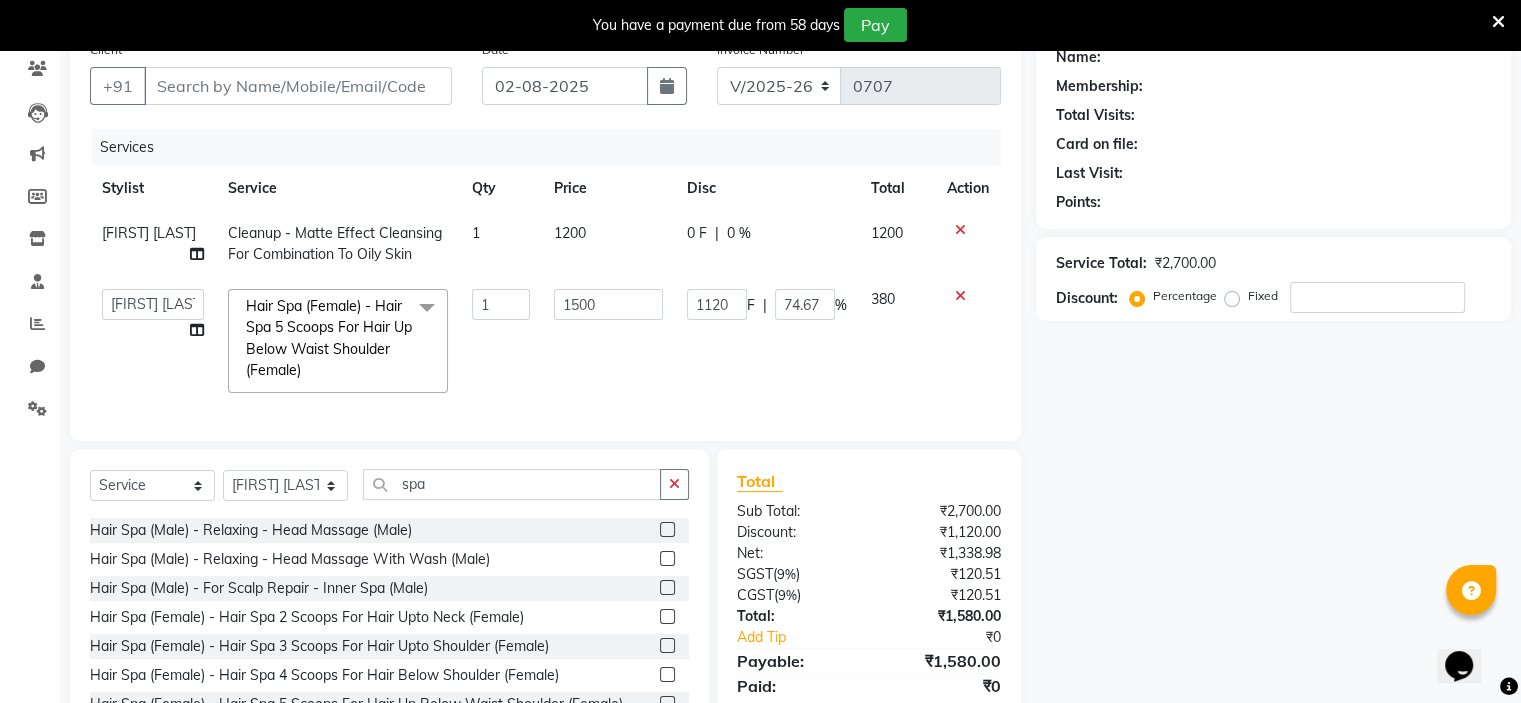 click on "F" 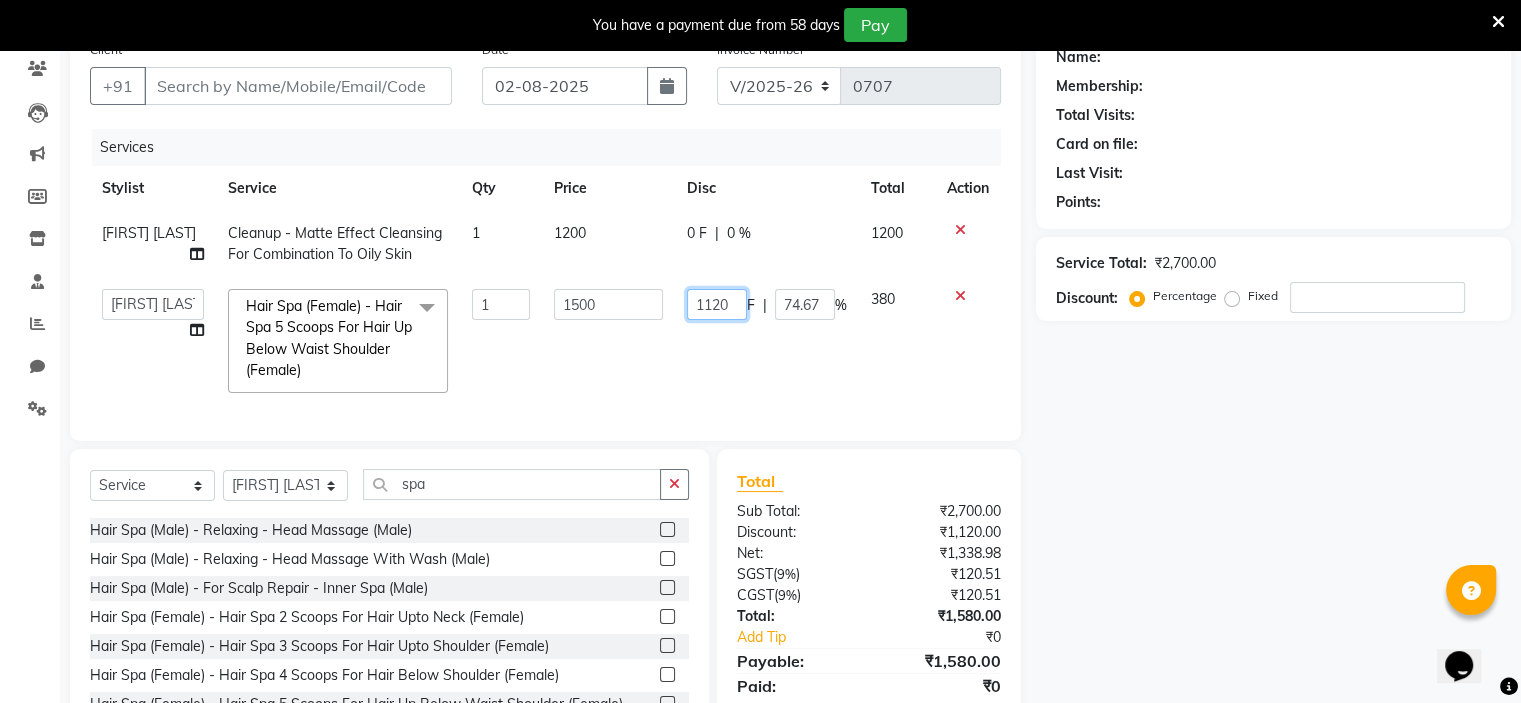 click on "1120" 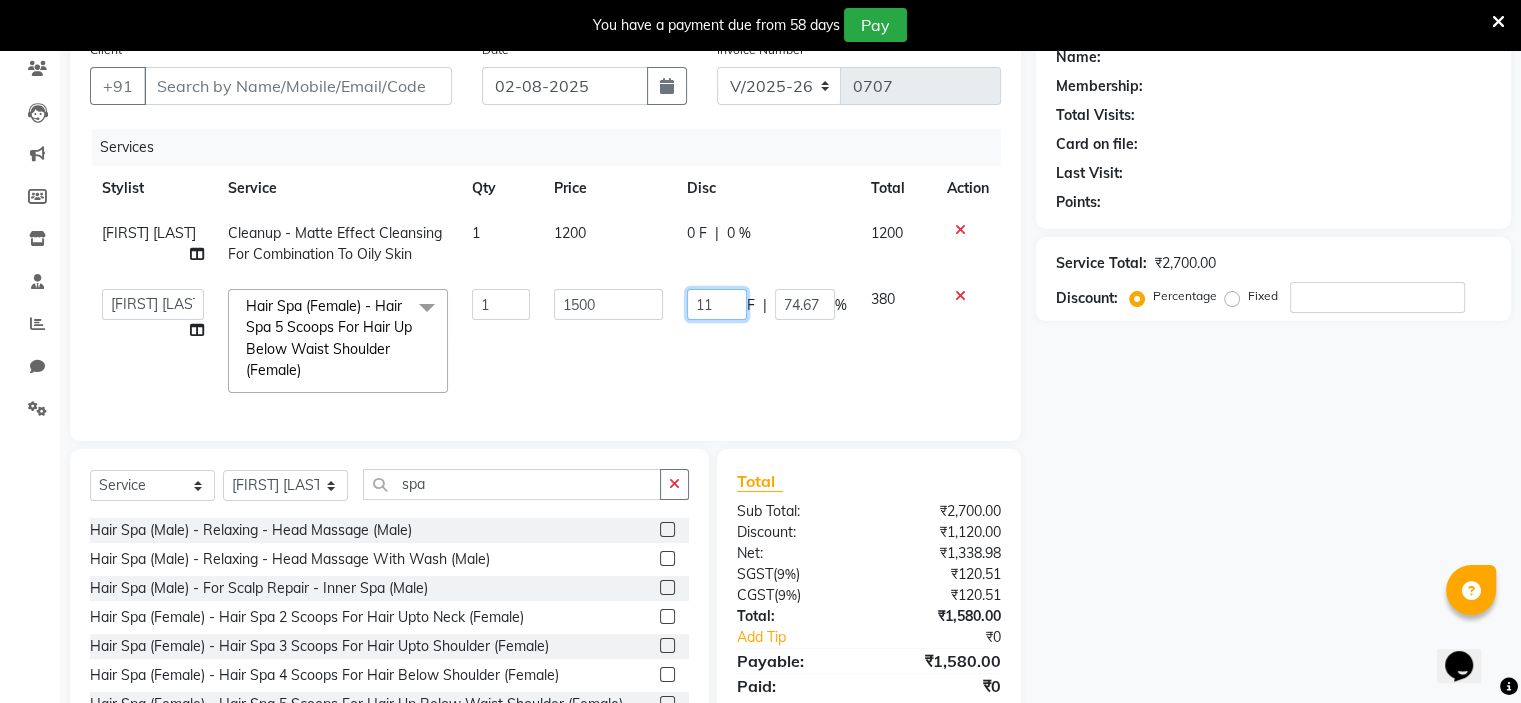 type on "1" 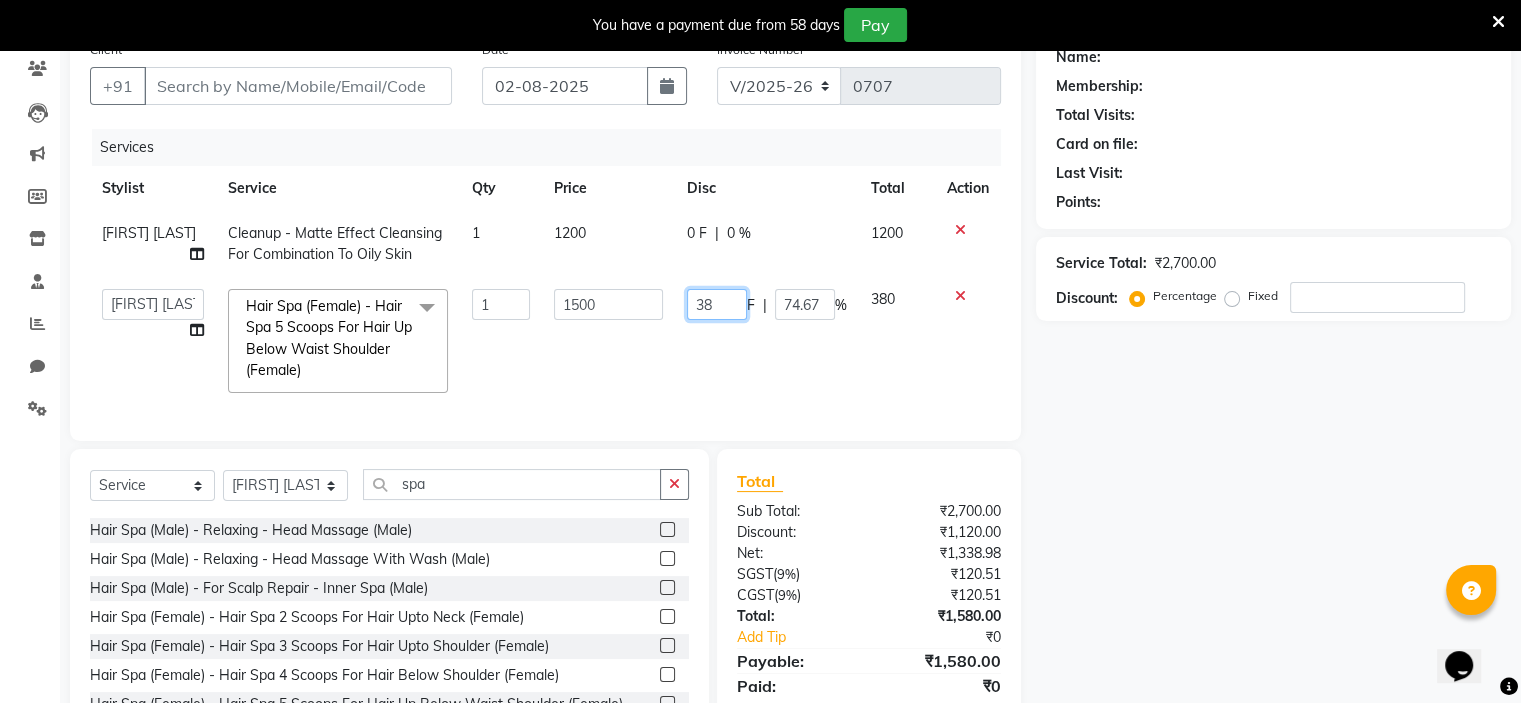 type on "380" 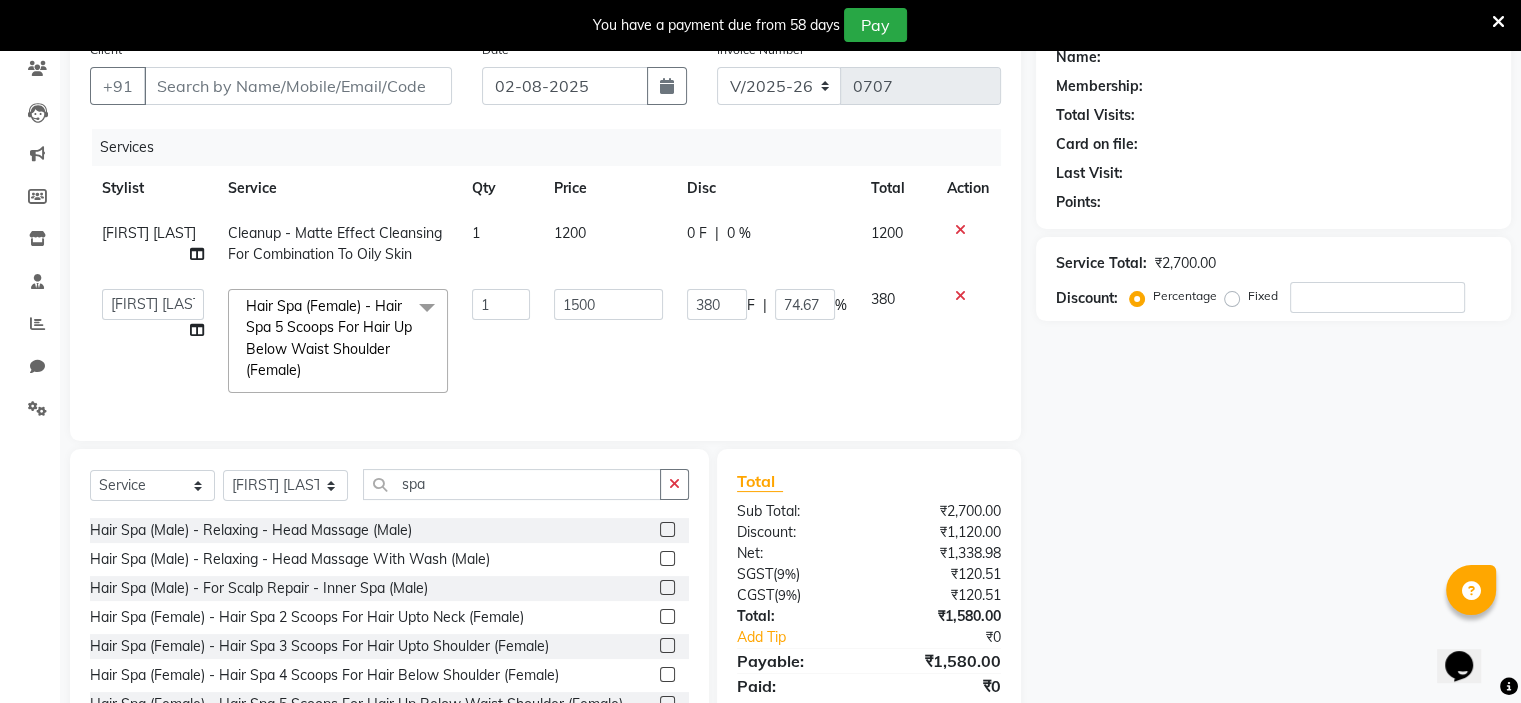 click on "380 F | 74.67 %" 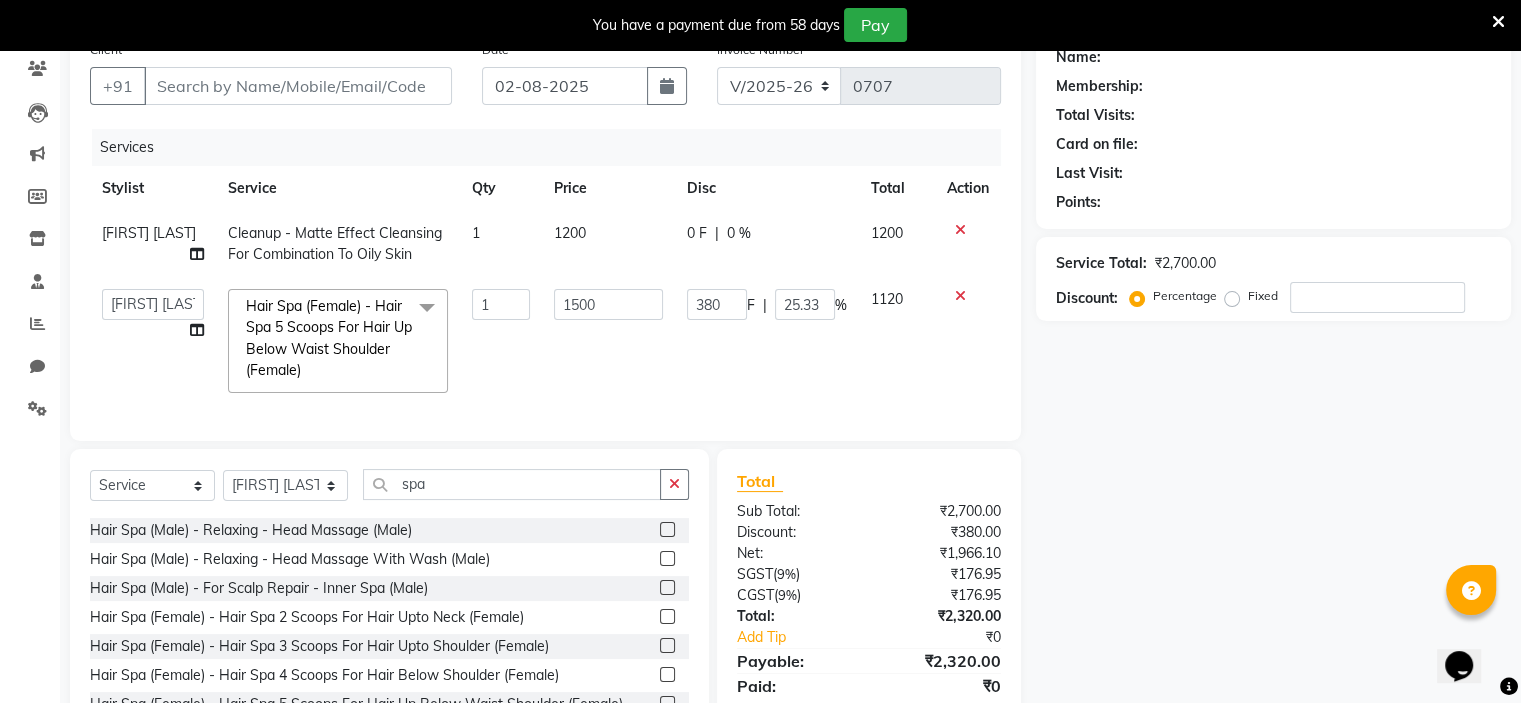 scroll, scrollTop: 0, scrollLeft: 0, axis: both 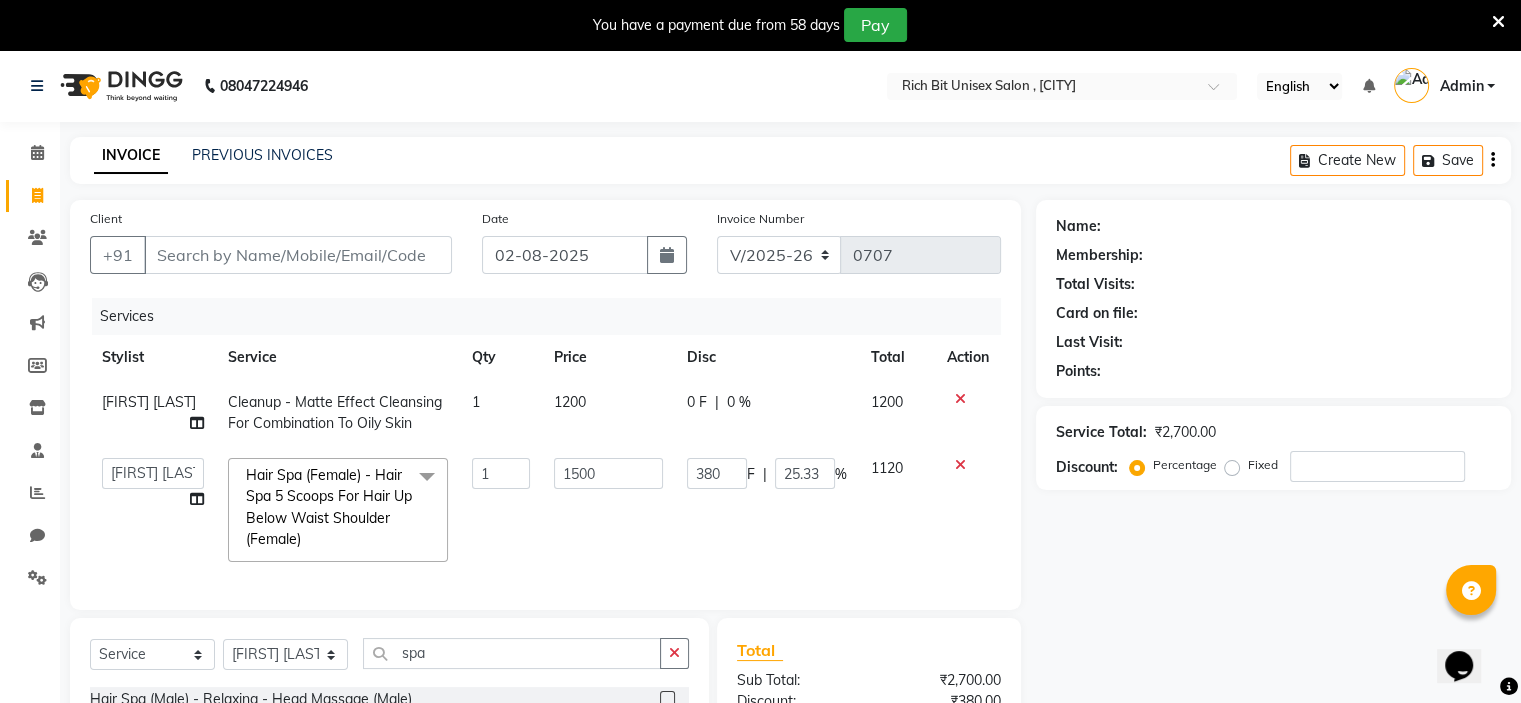 click on "|" 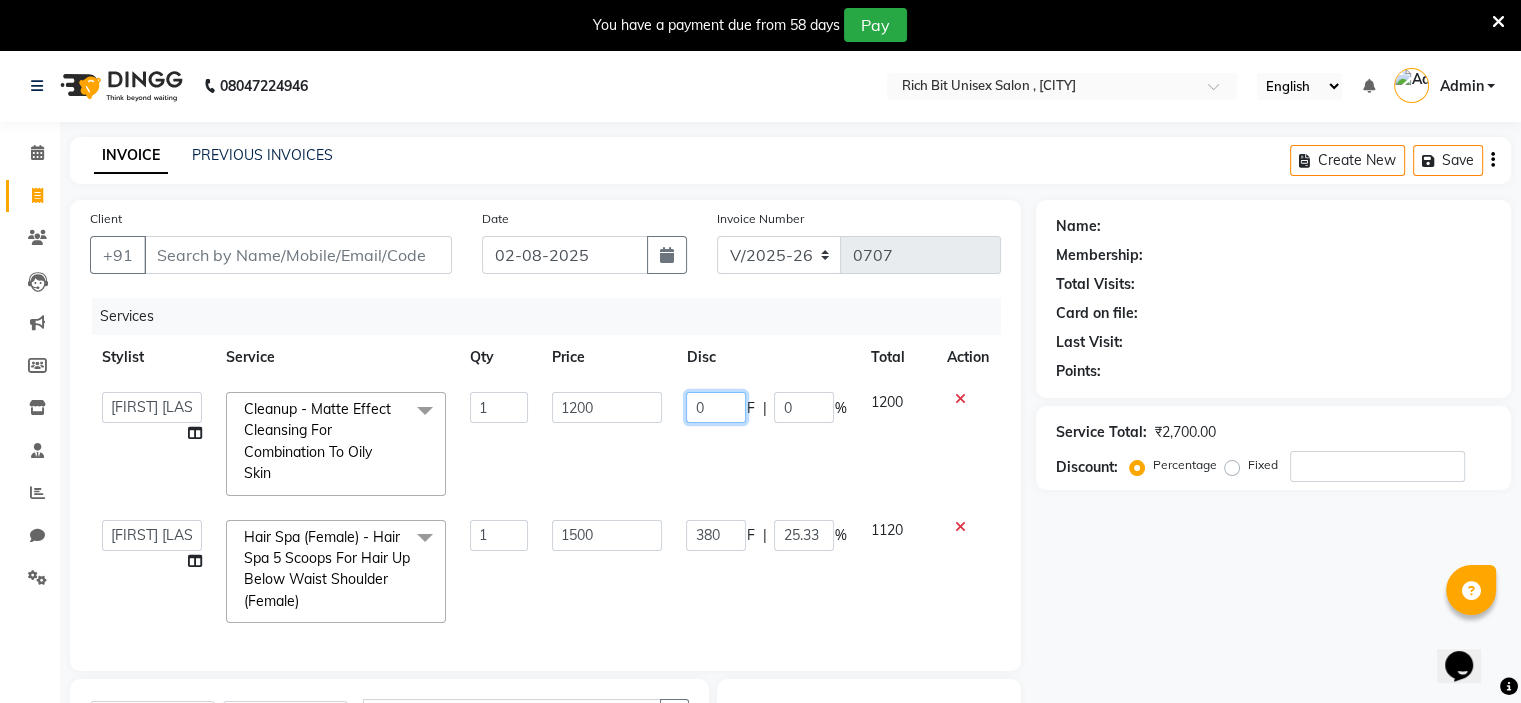 click on "0" 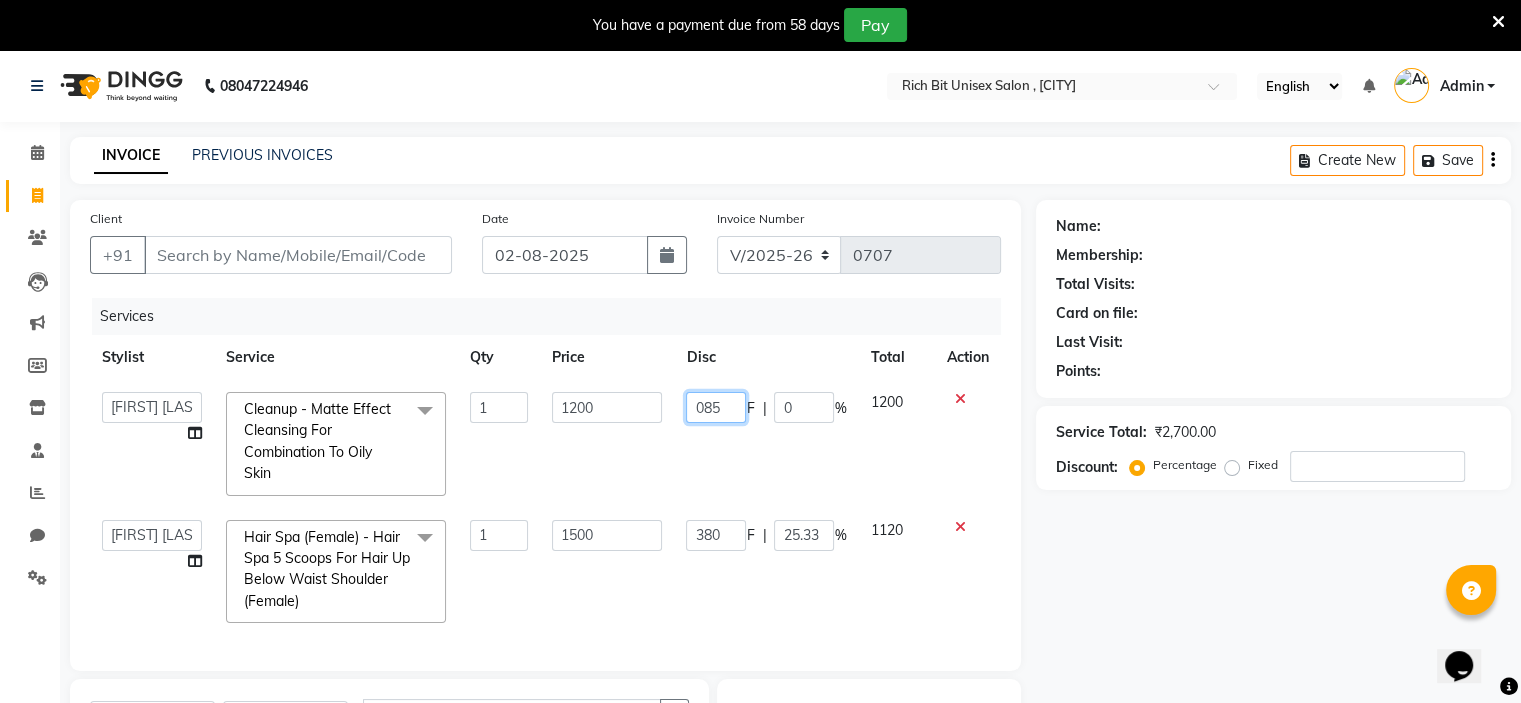 type on "0850" 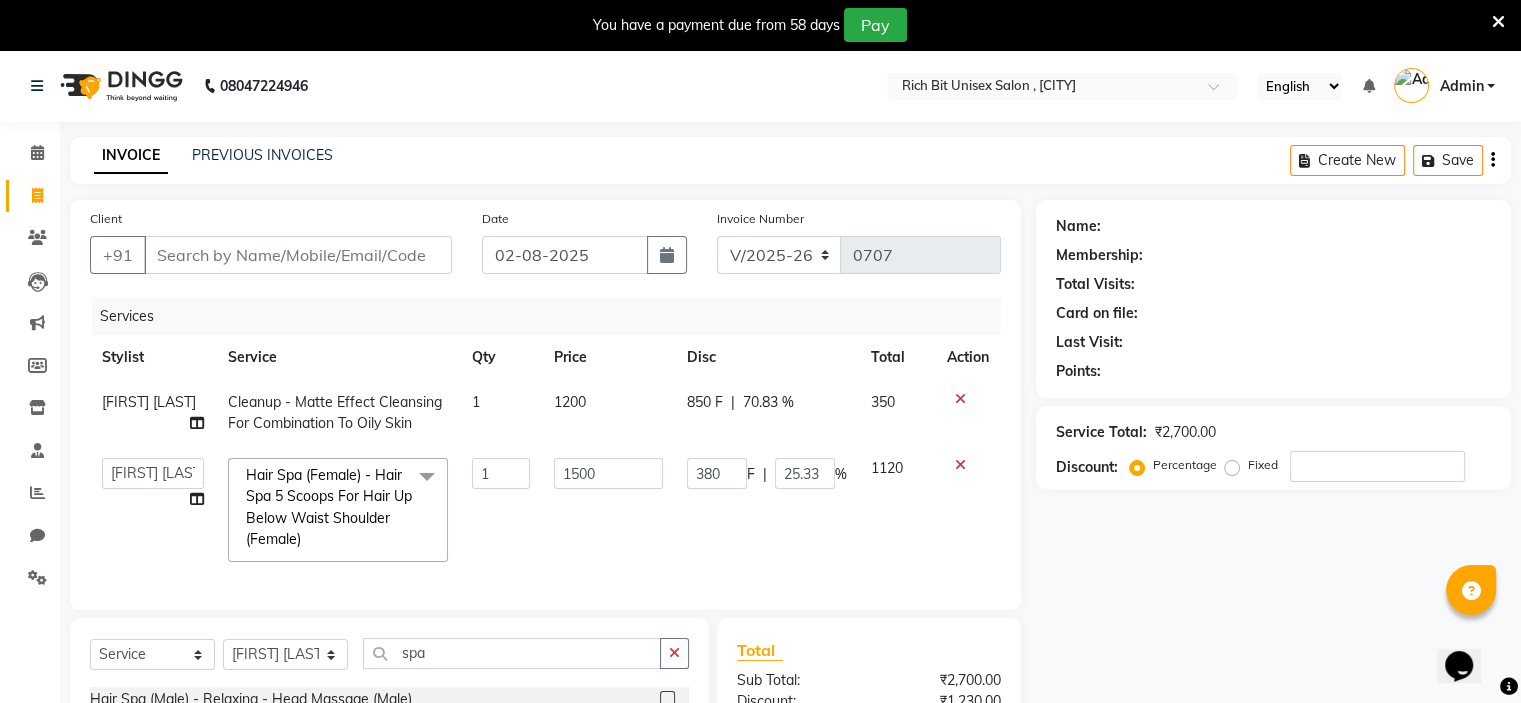 click on "850 F | 70.83 %" 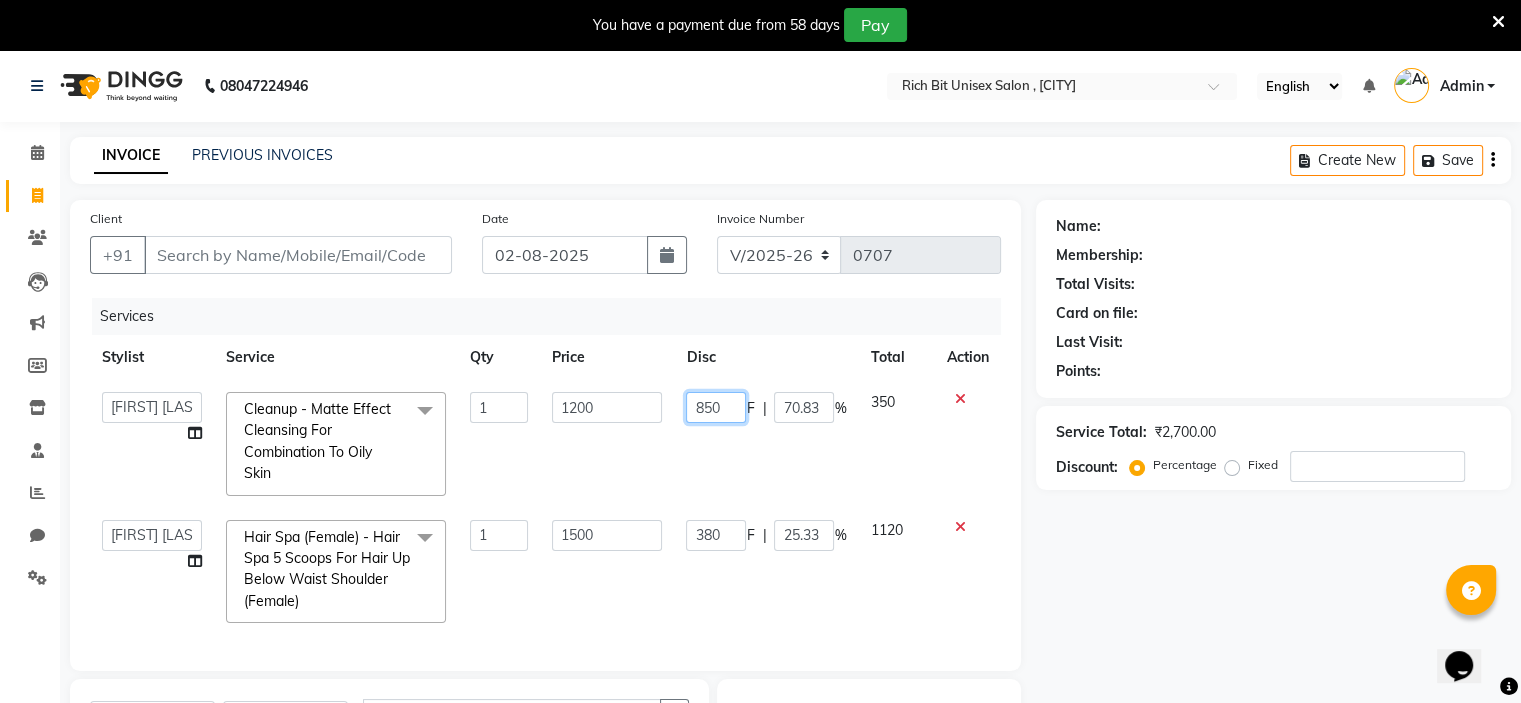 click on "850" 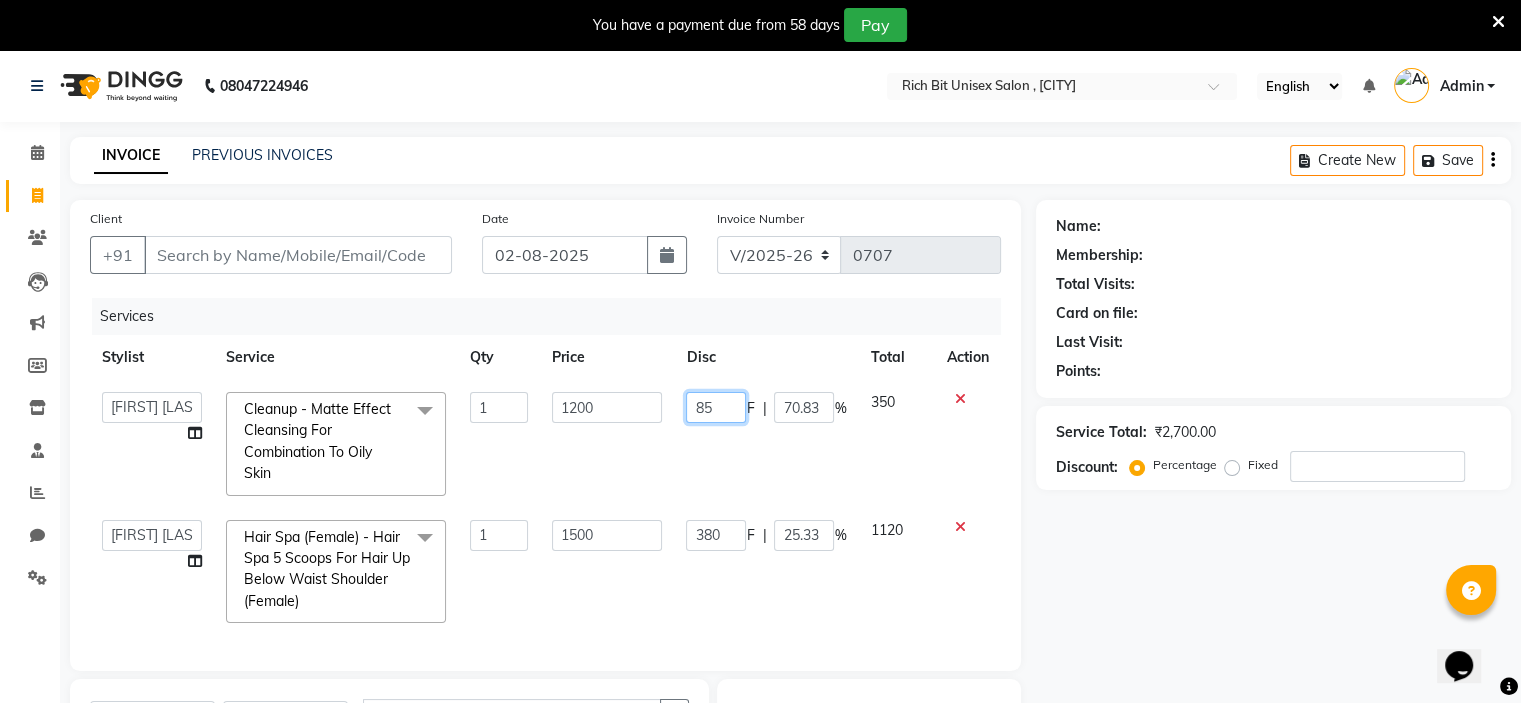 type on "8" 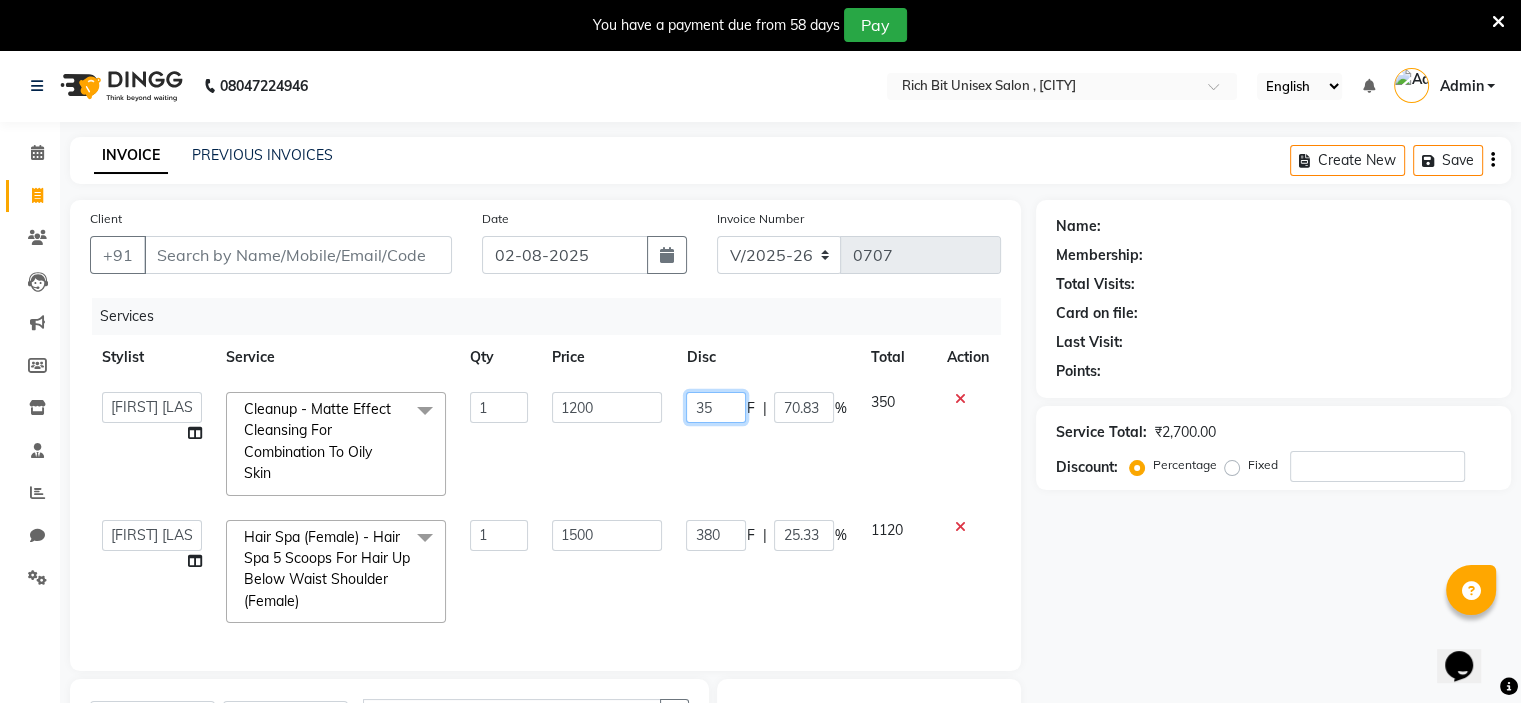 type on "350" 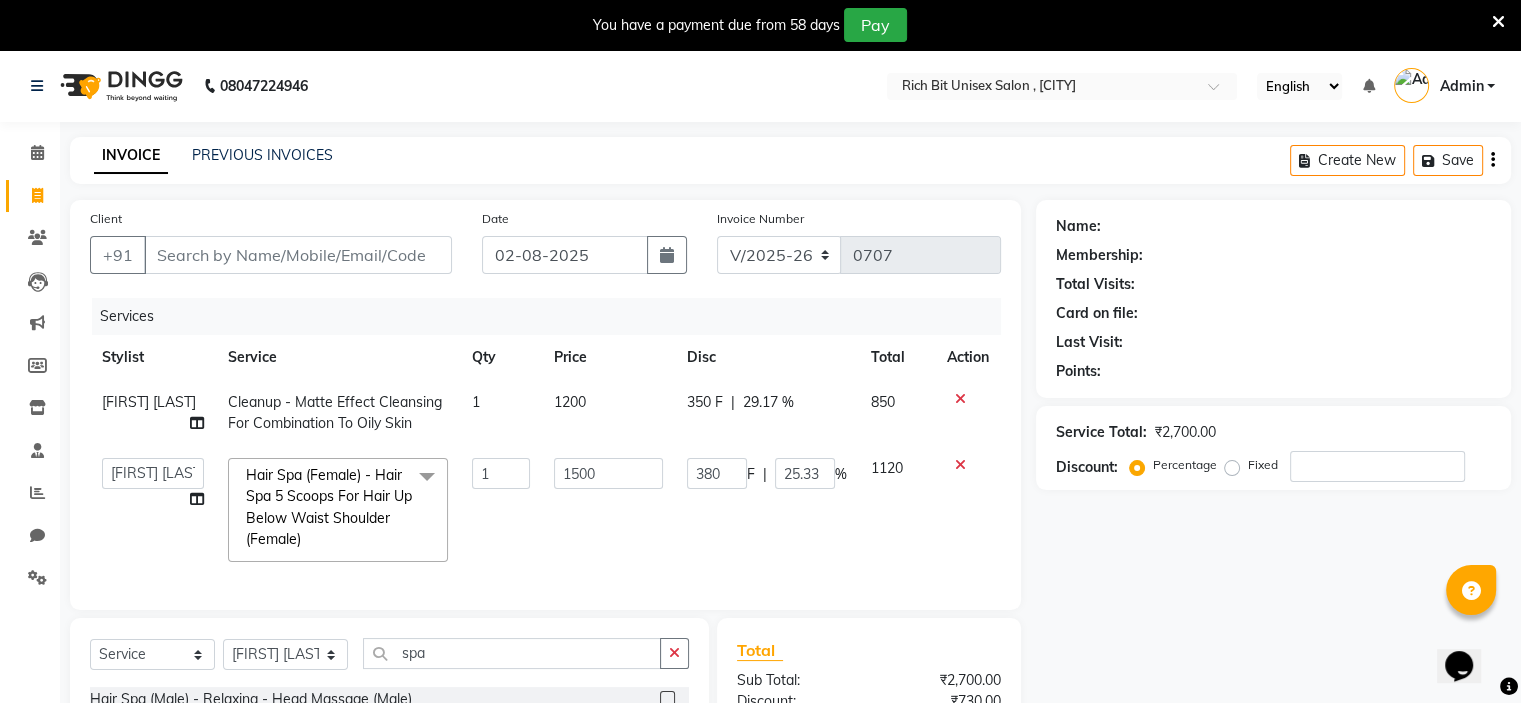 click on "350 F | 29.17 %" 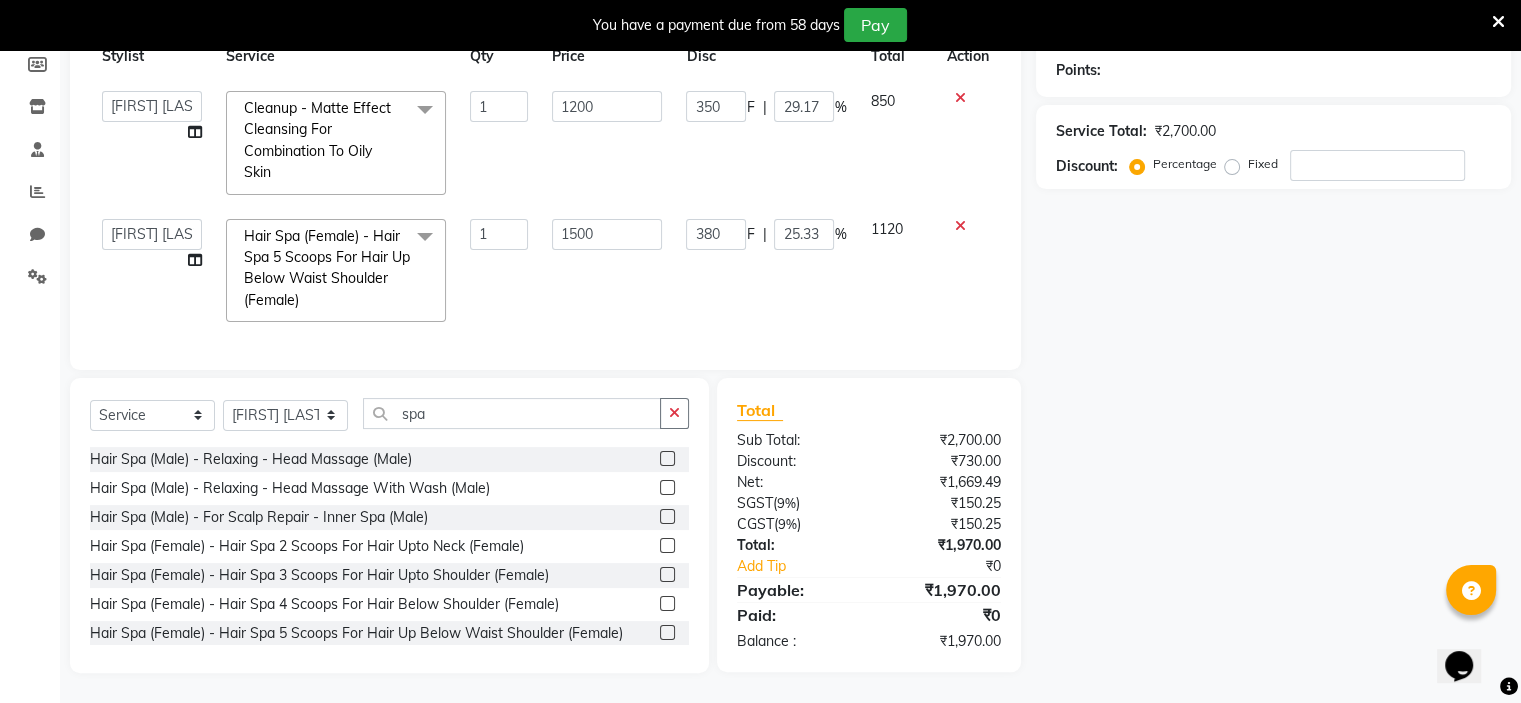 scroll, scrollTop: 0, scrollLeft: 0, axis: both 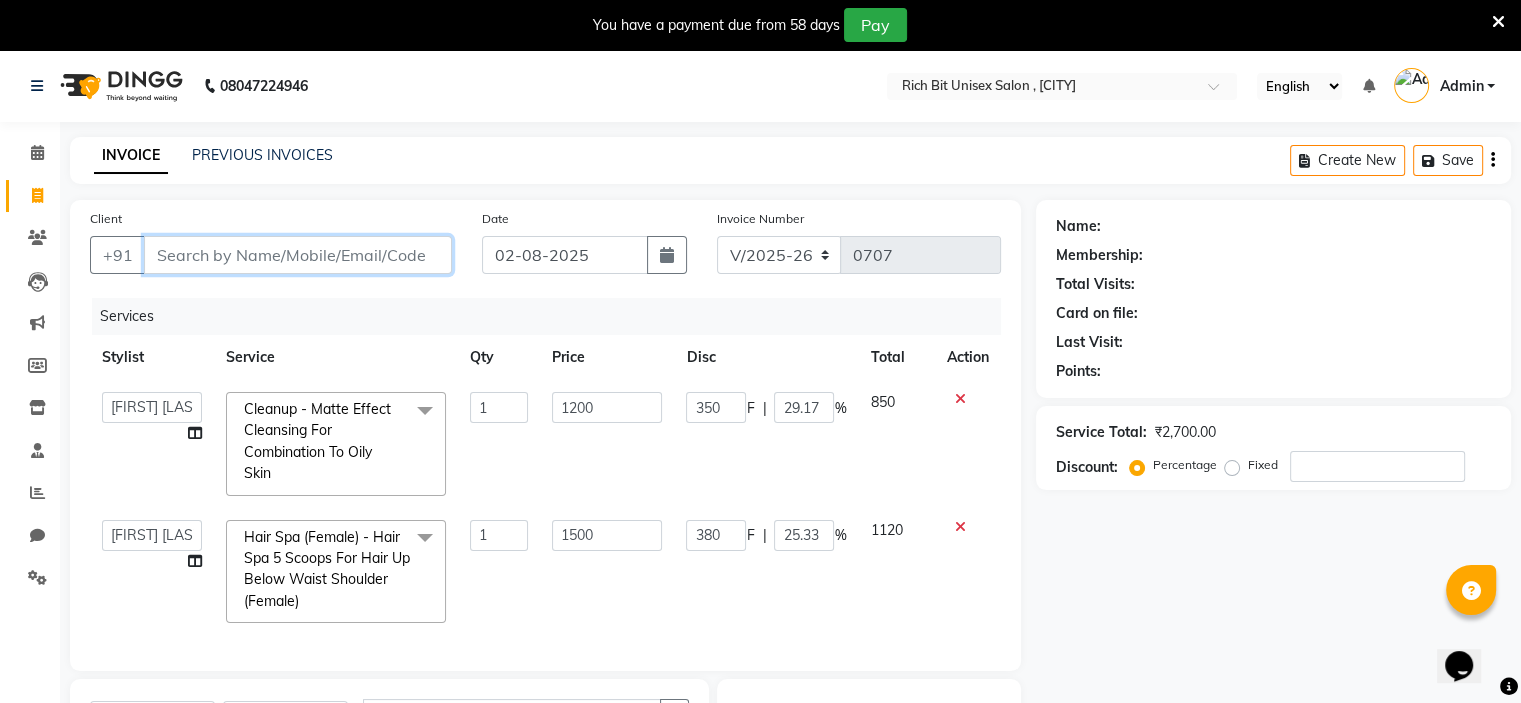 click on "Client" at bounding box center (298, 255) 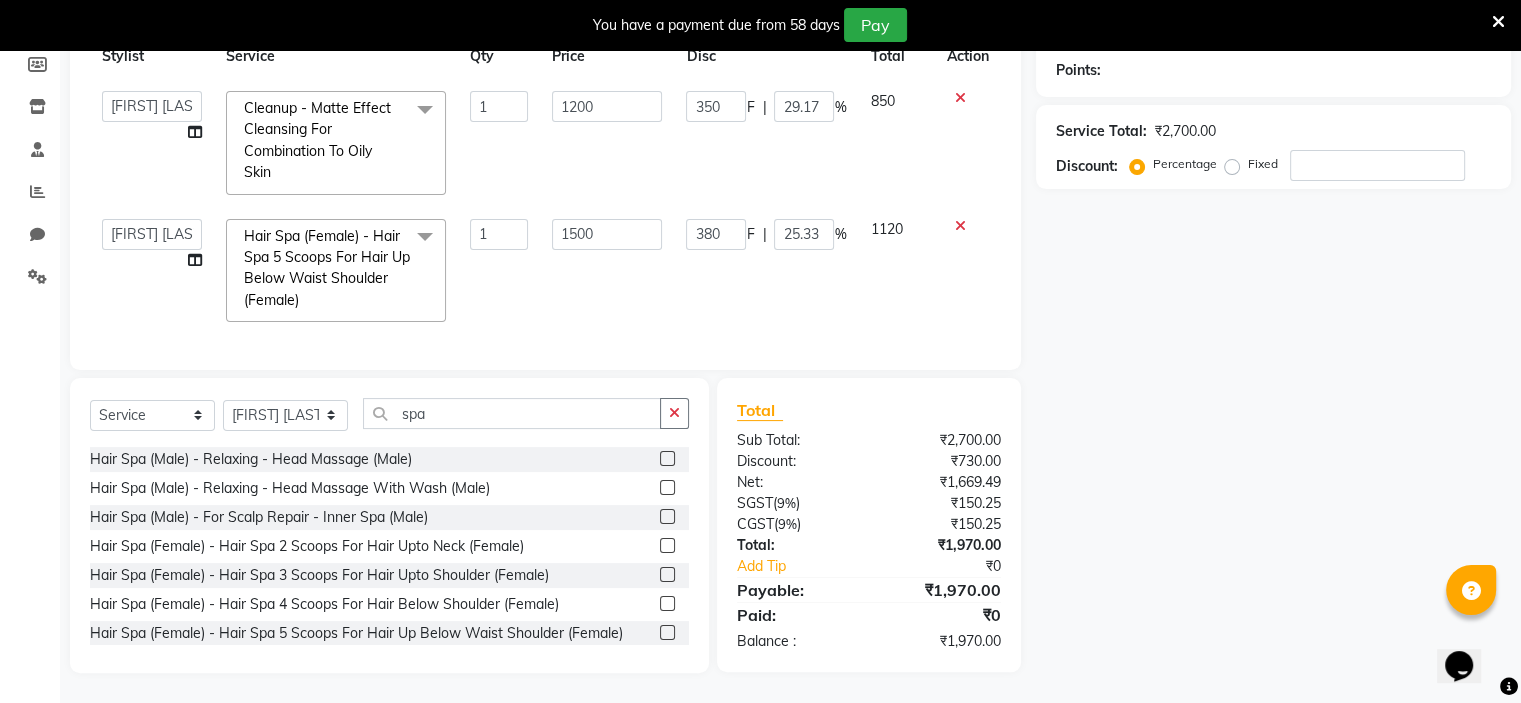 scroll, scrollTop: 0, scrollLeft: 0, axis: both 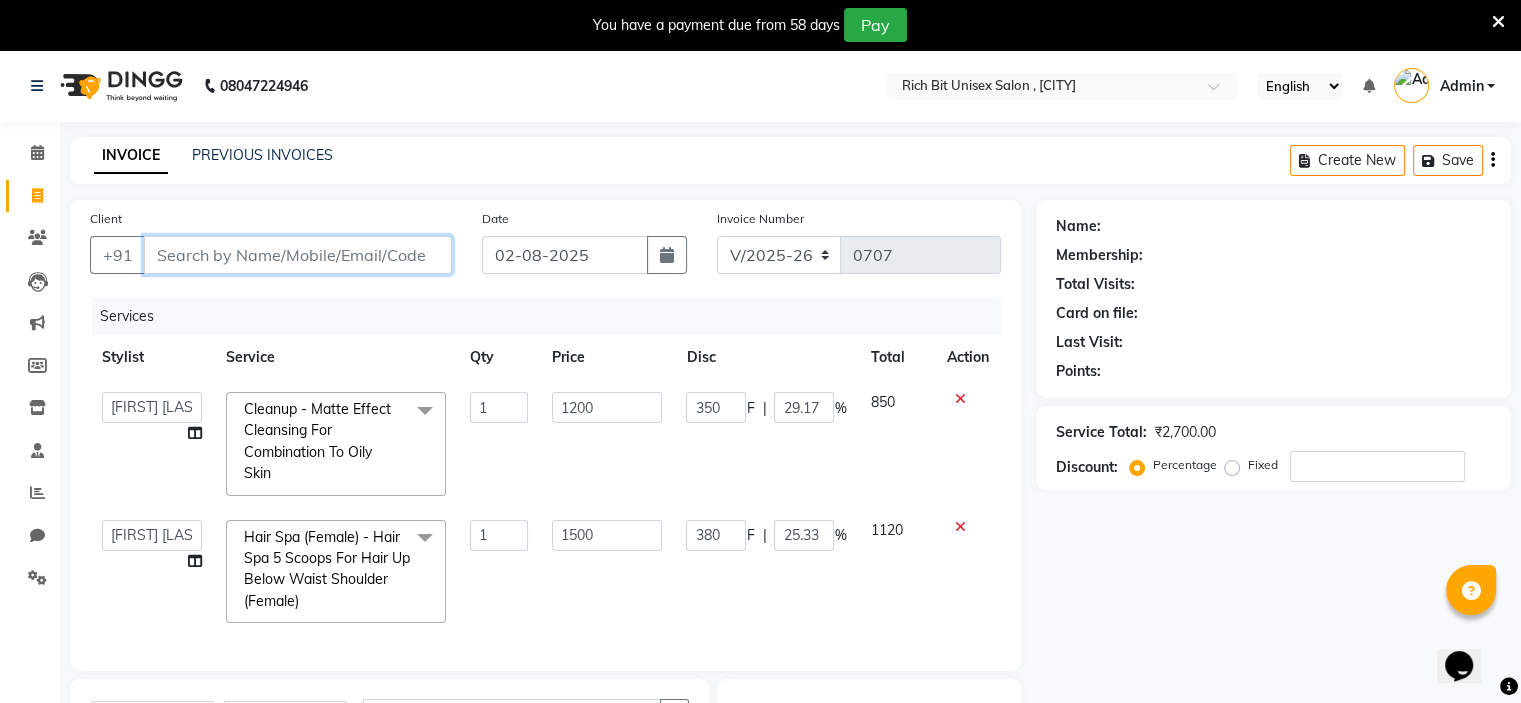 type on "9" 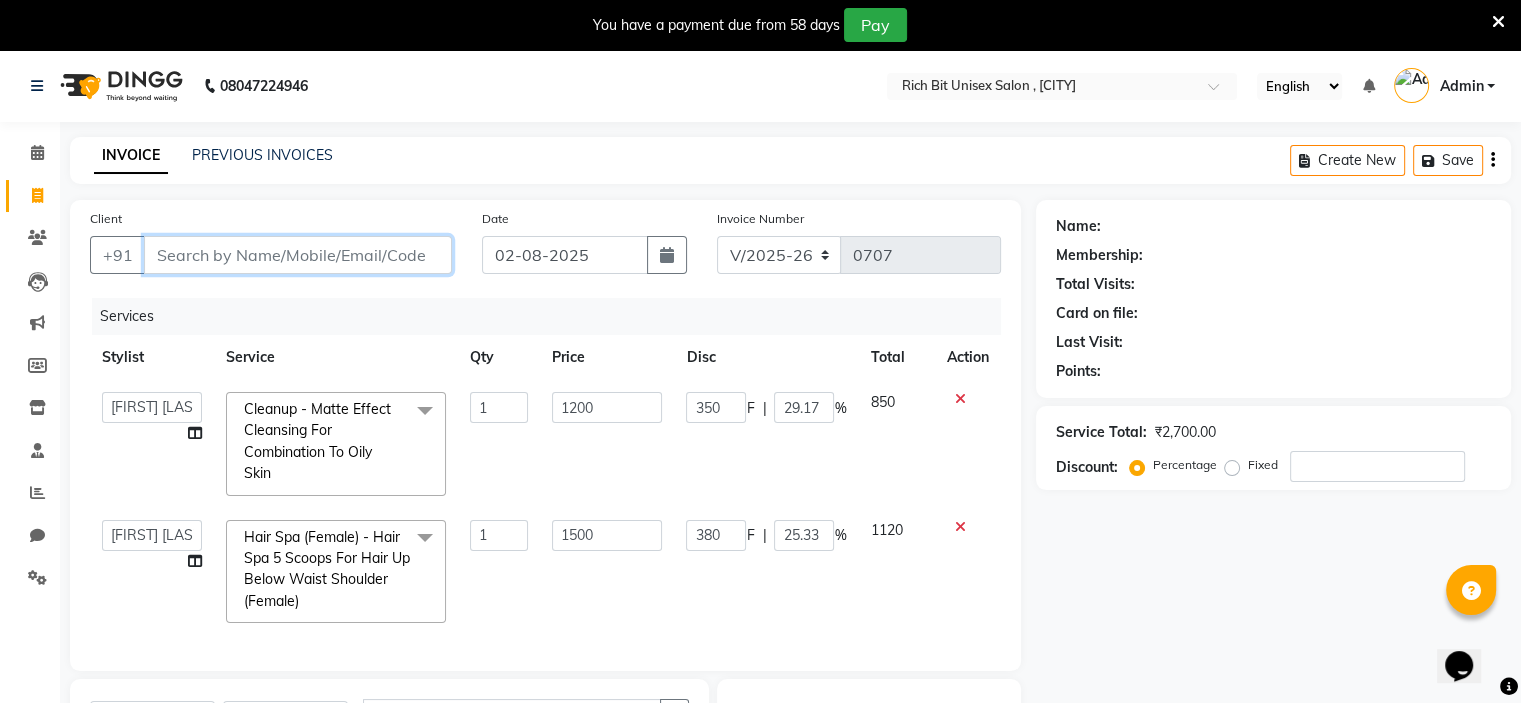 type on "0" 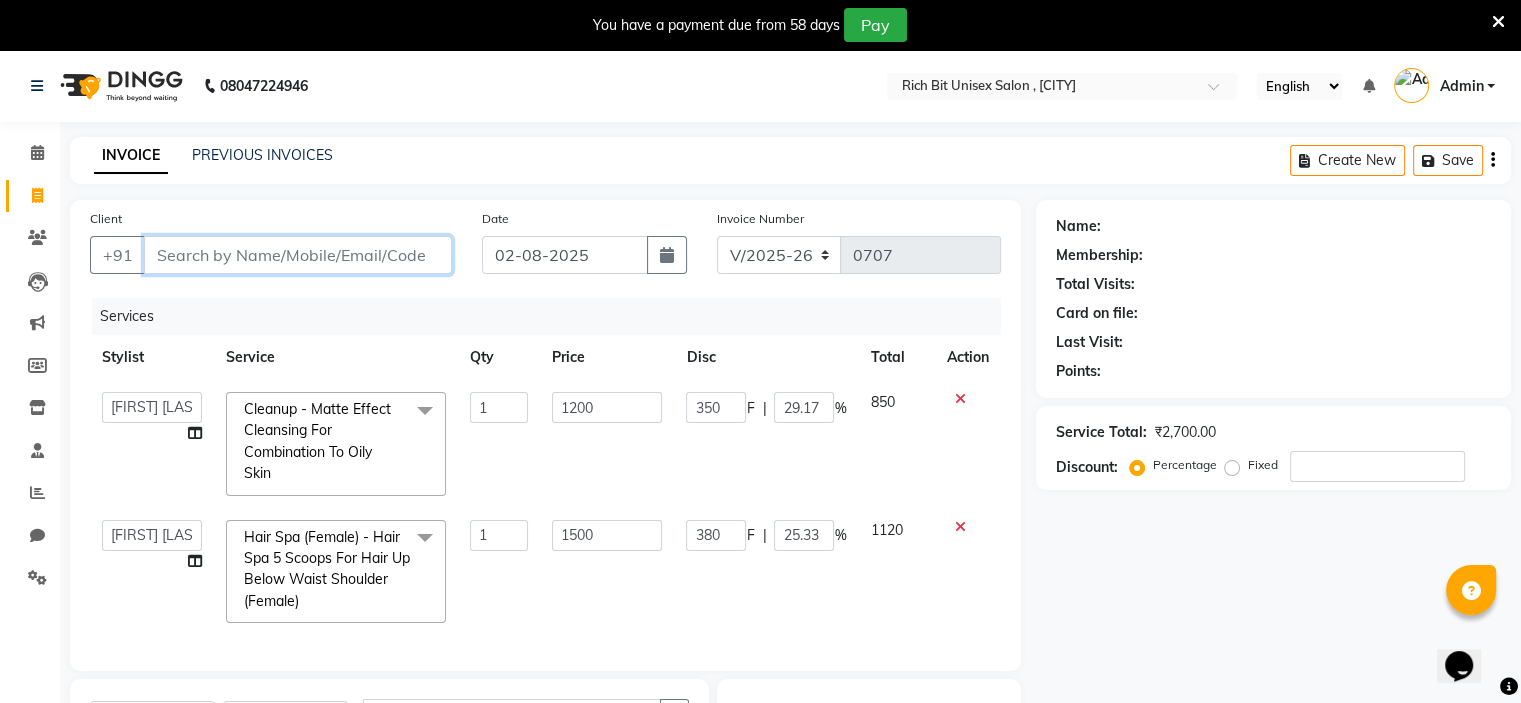 type on "0" 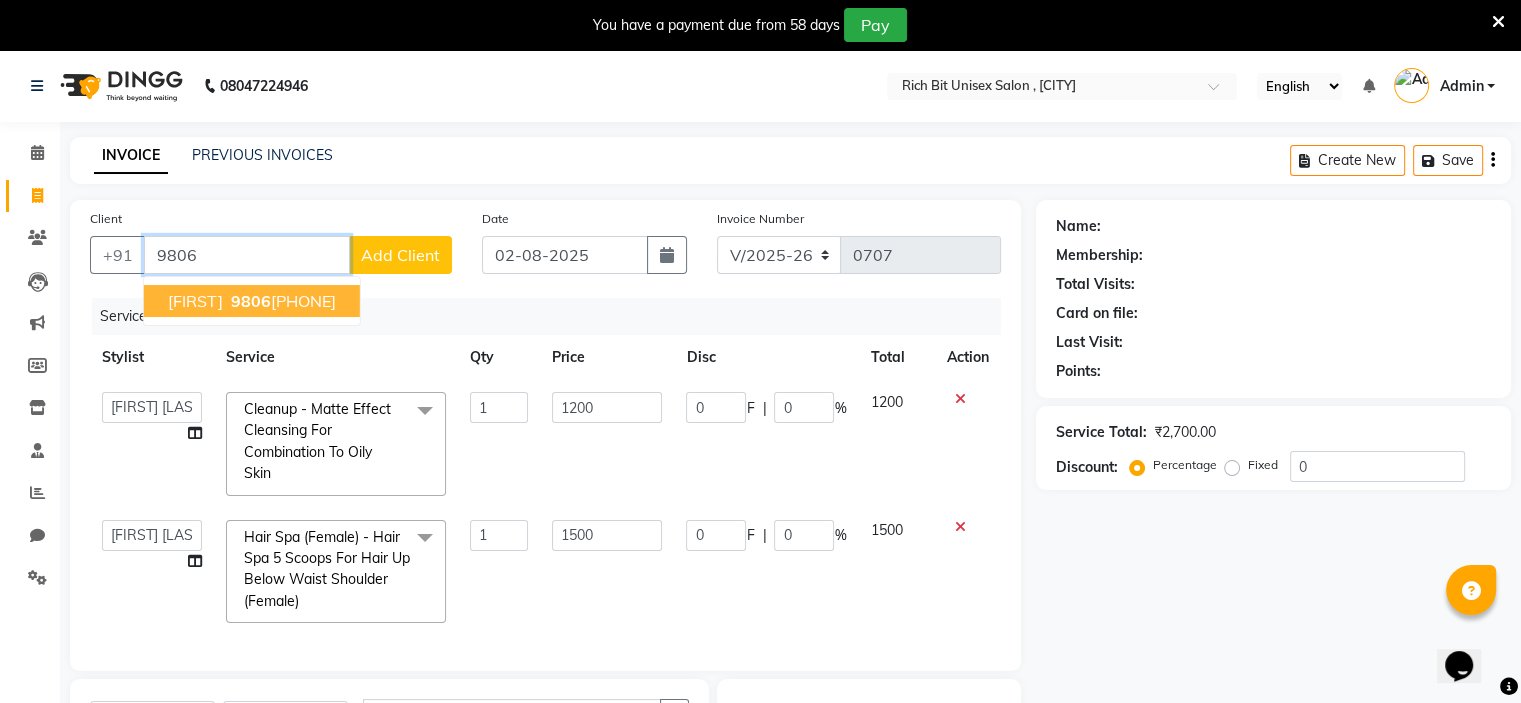 click on "[PHONE]" at bounding box center (281, 301) 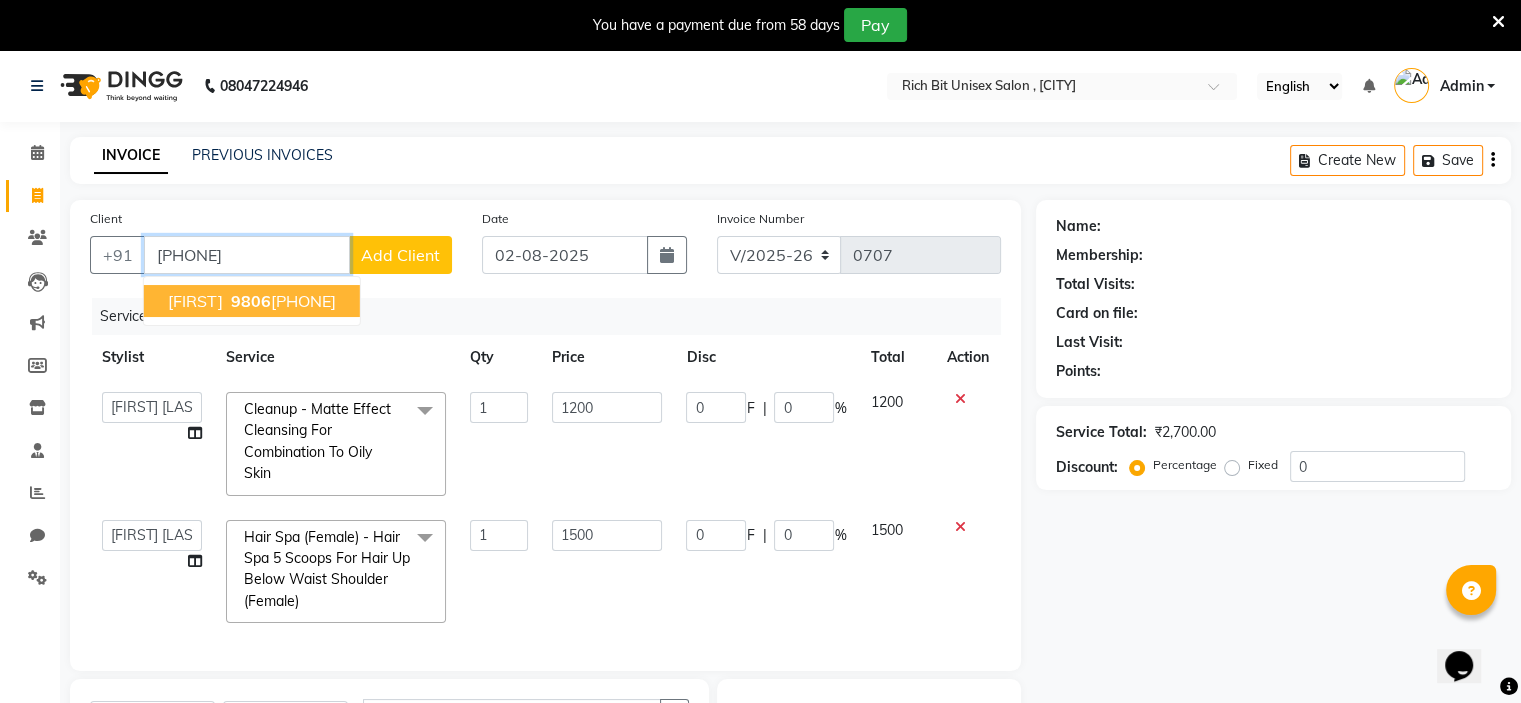 type on "[PHONE]" 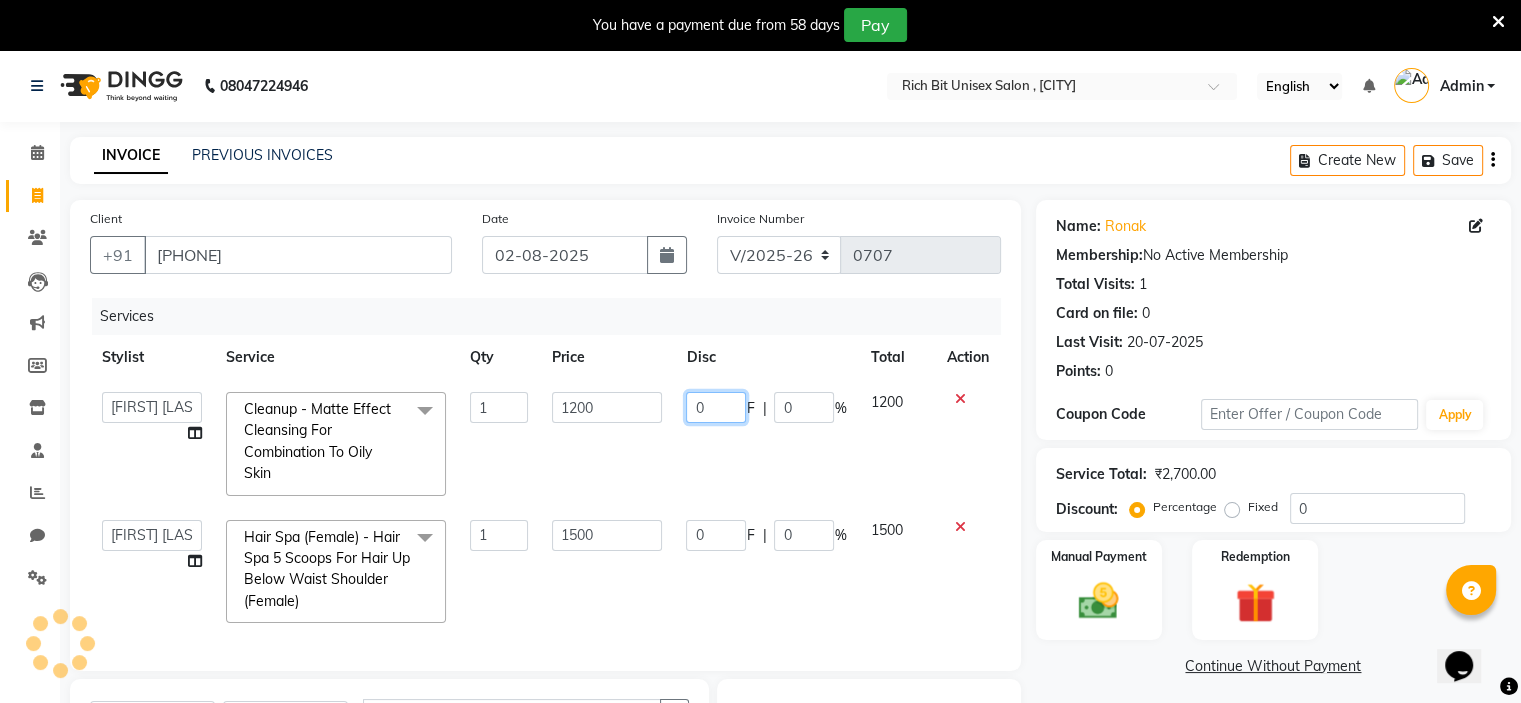 click on "0" 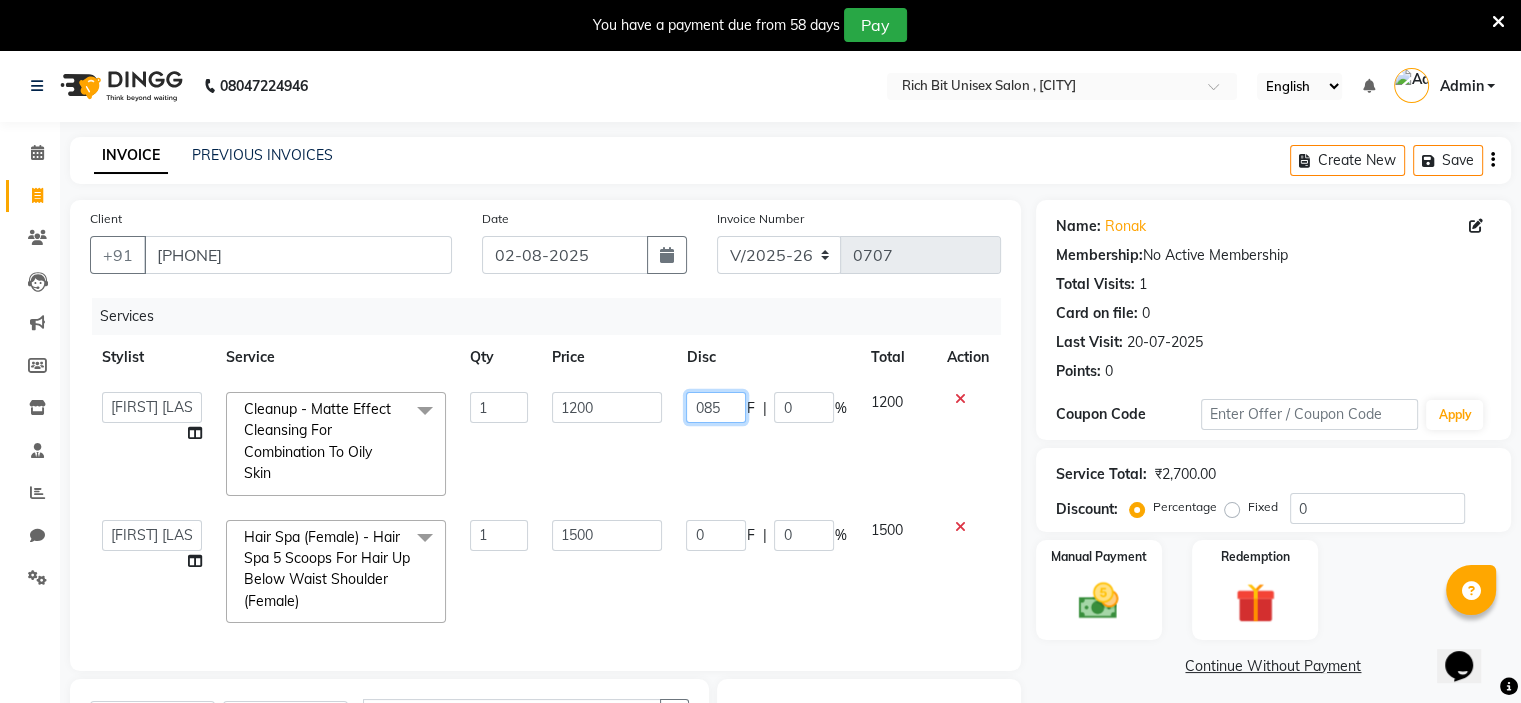 type on "0850" 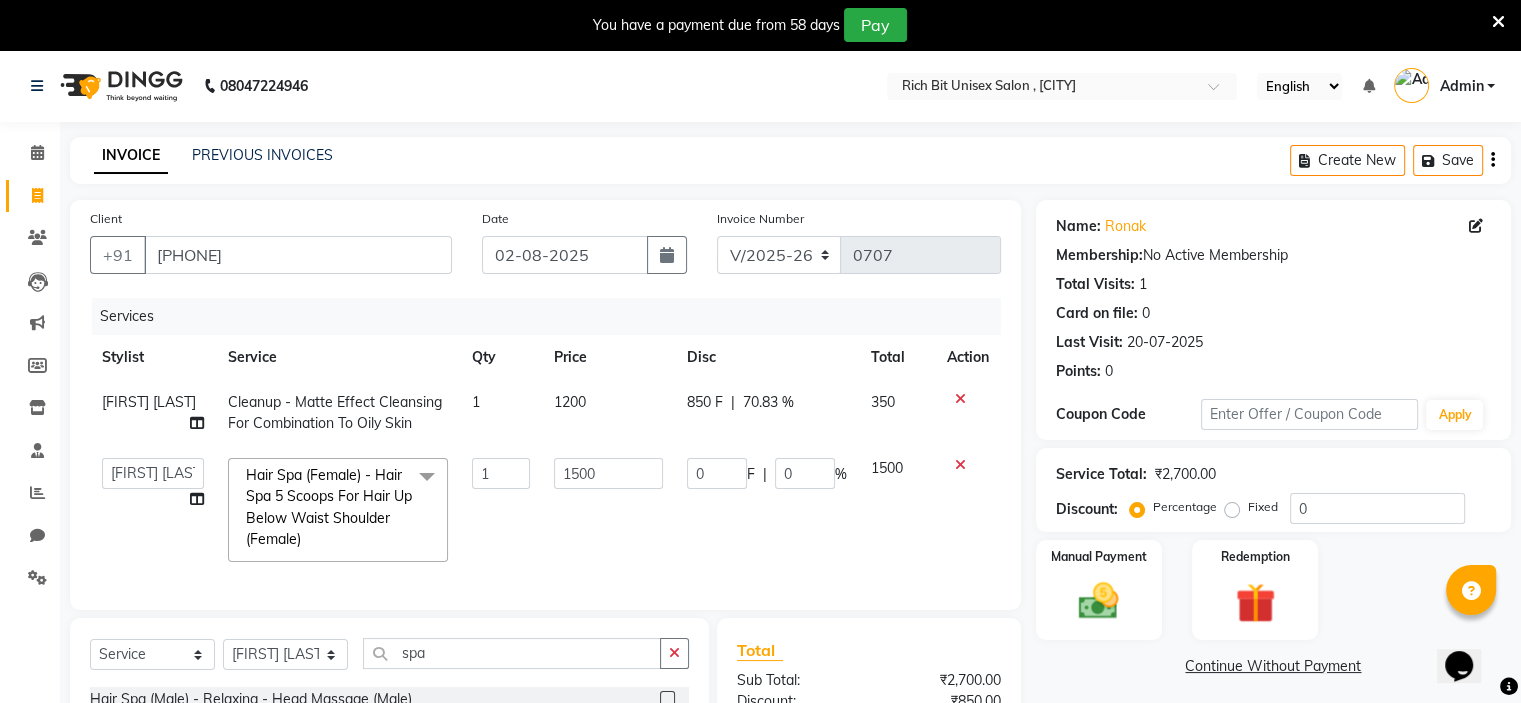 click on "850 F | 70.83 %" 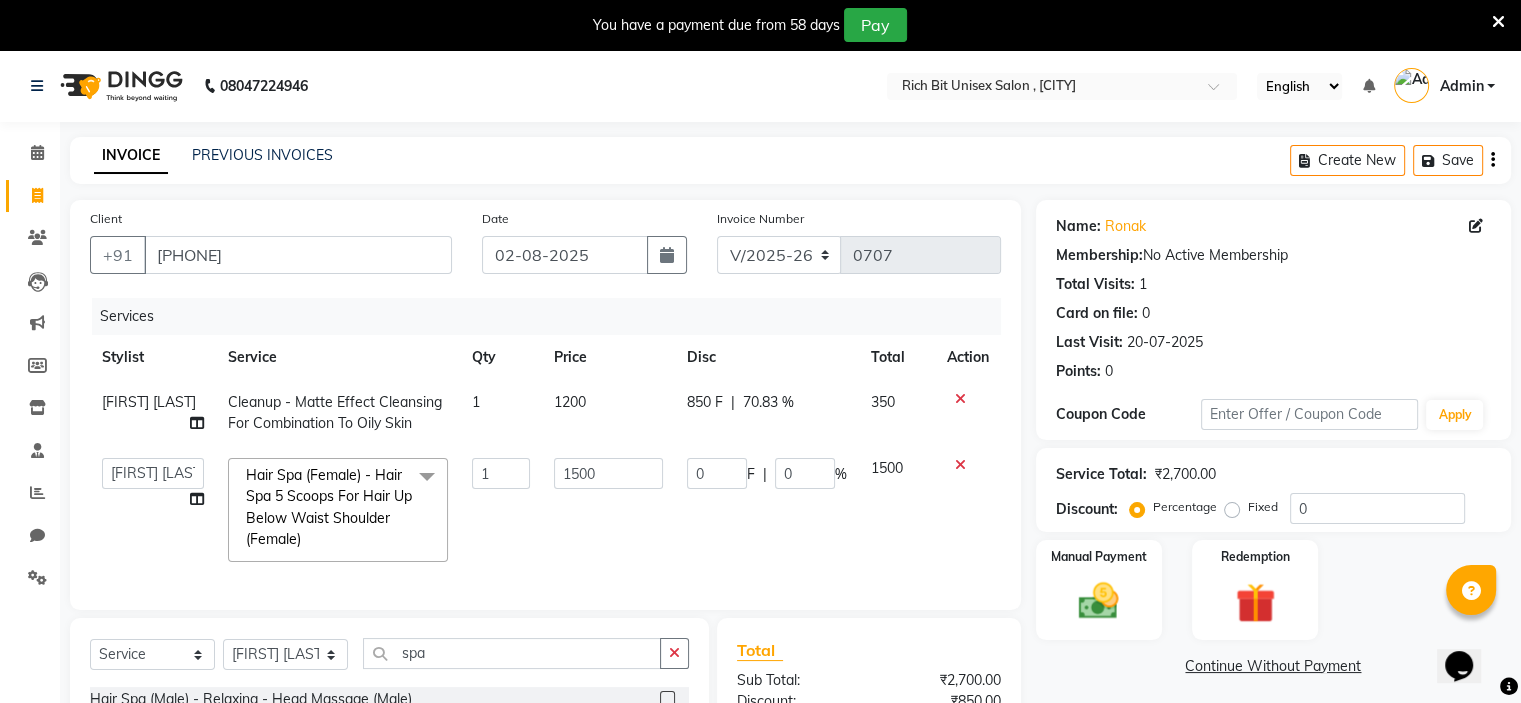 select on "70823" 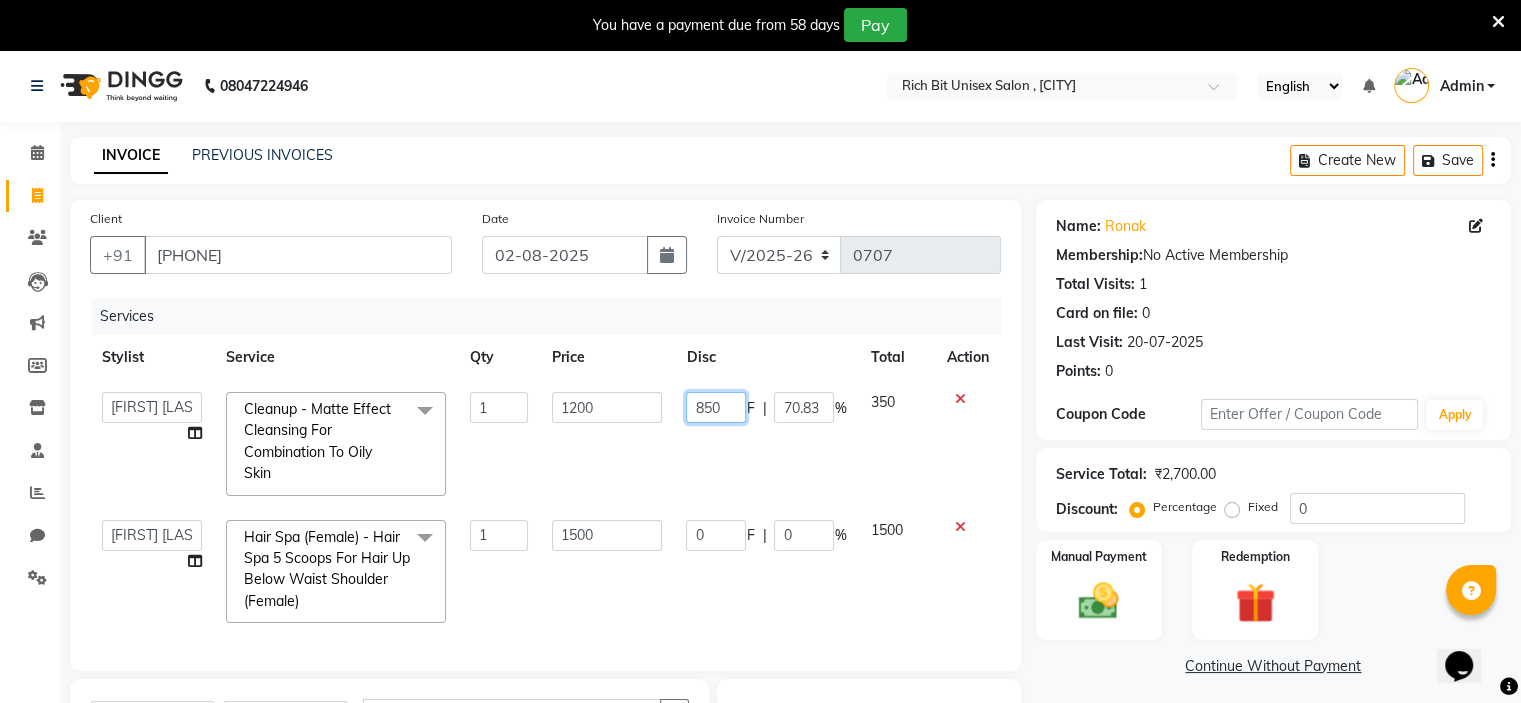 click on "850" 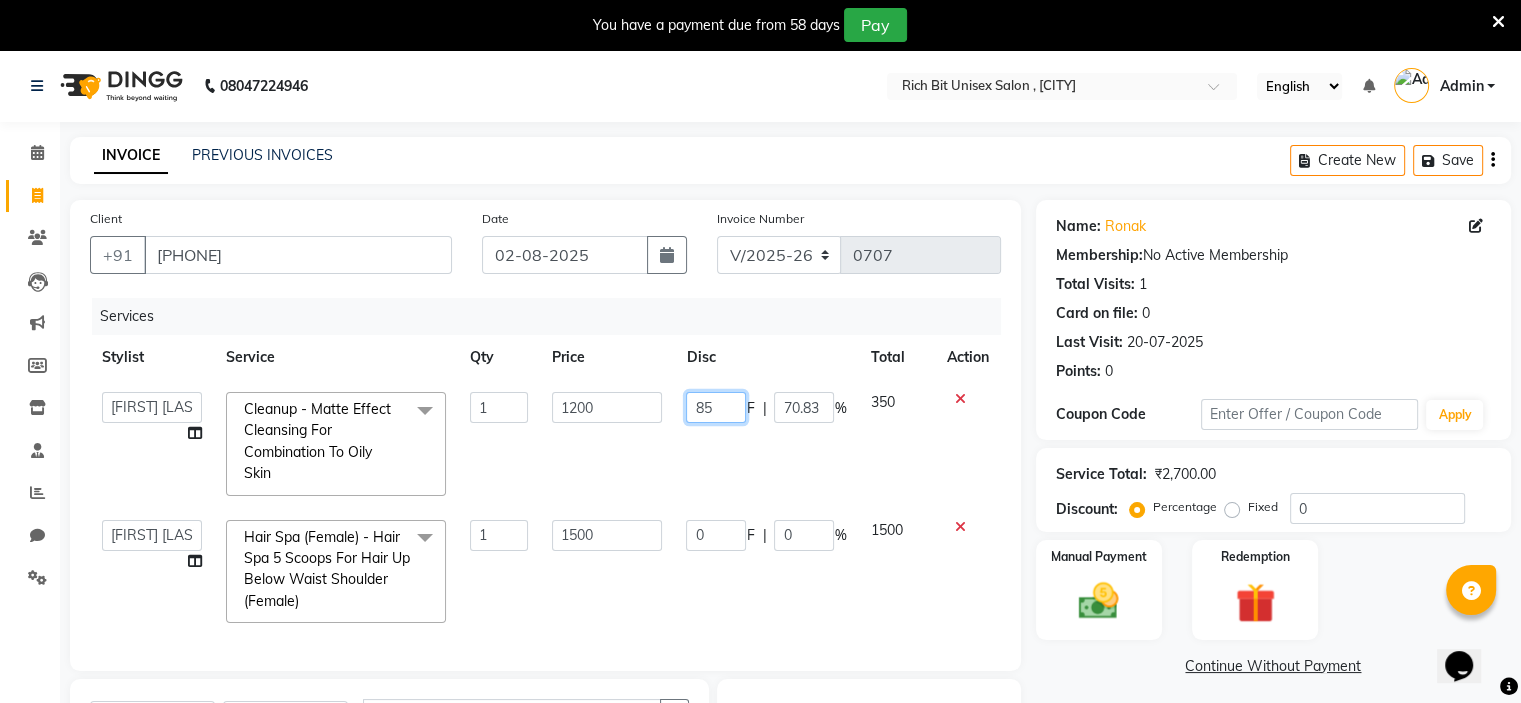 type on "8" 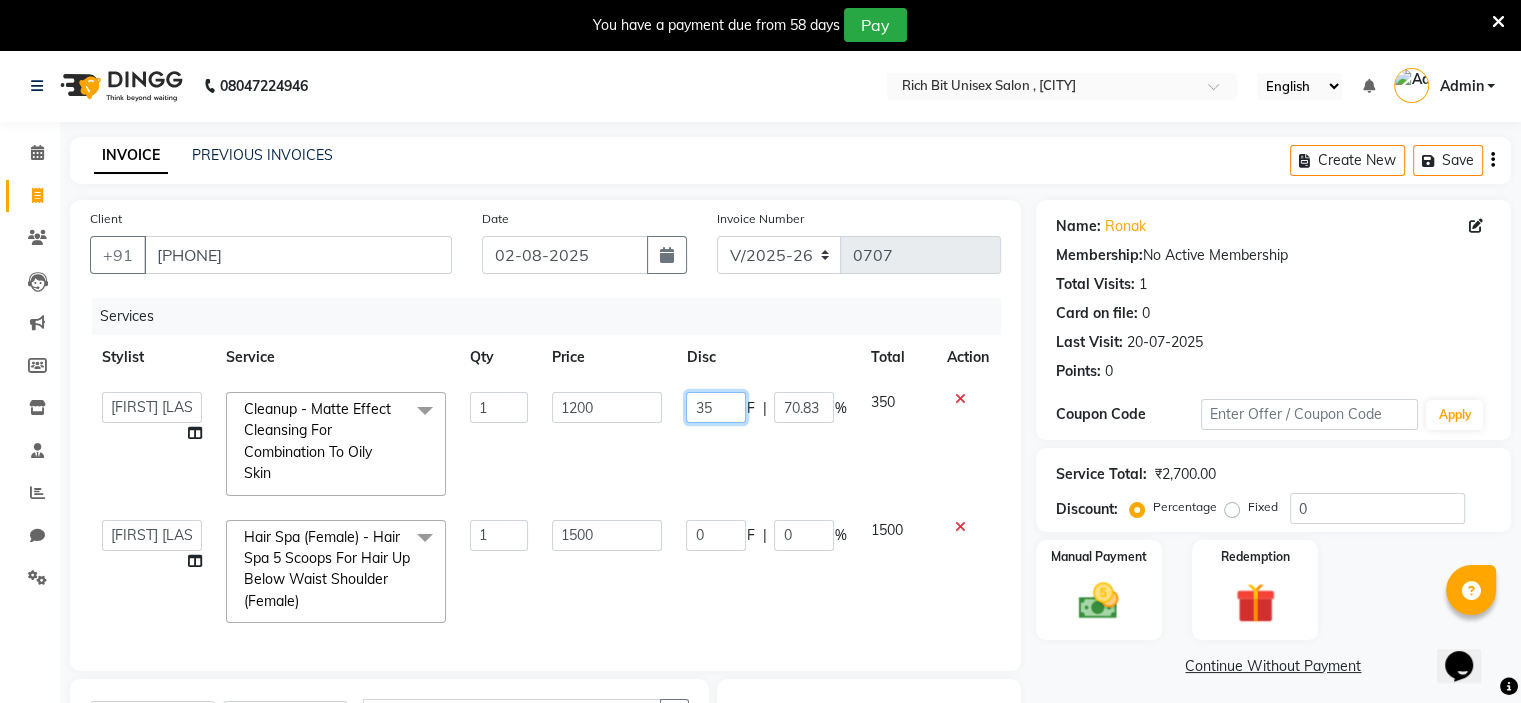 type on "350" 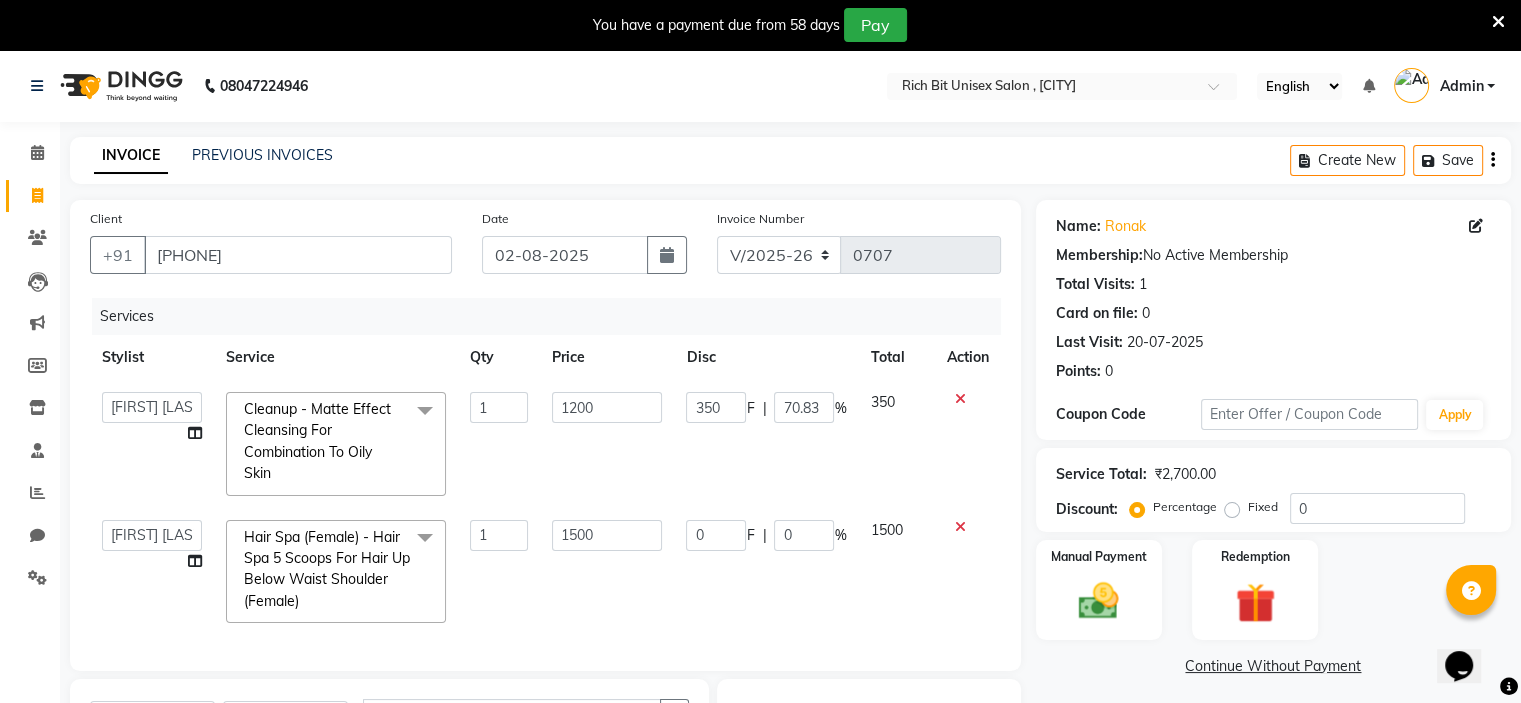 click on "Select Stylist [FIRST] [LAST] [FIRST] [LAST] Cleanup - Matte Effect Cleansing For Combination To Oily Skin  x Hair Services (Male) - Hair Cut For Kids (Male) Hair Services (Male) - Hair Cut (Male) Hair Services (Male) - Additional Charge For Wash With Haircut (Male) Hair Services (Male) - Hair Wash With Conditioner (Male) Hair Services (Male) - Hair Style (Male) Hair Services (Male) - Beard Trim - Crafting (Male) Hair Services (Male) - Shave (Male) Hair Services (Female) - Hair Cut For Kids (Female) Hair Services (Female) - Hair Cut (Female) Hair Services (Female) - Fringe (Female) Hair Services (Female) - Additional Charge For Wash (Female) Hair Services (Female) - Hair Wash With Conditioner - Upto Shoulder (Female) Hair Services (Female) - Hair Wash With Conditioner - Below Shoulder (Female) Hair Services (Female) - Hair Wash With Conditioner - Below Waist (Female) Hair Services (Female) - Blow Dry Curl - Upto Shoulder (Female) Hair Services (Female) - Blow Dry Curl - Below Shoulder (Female) Basic Skin Care - Chin 1" 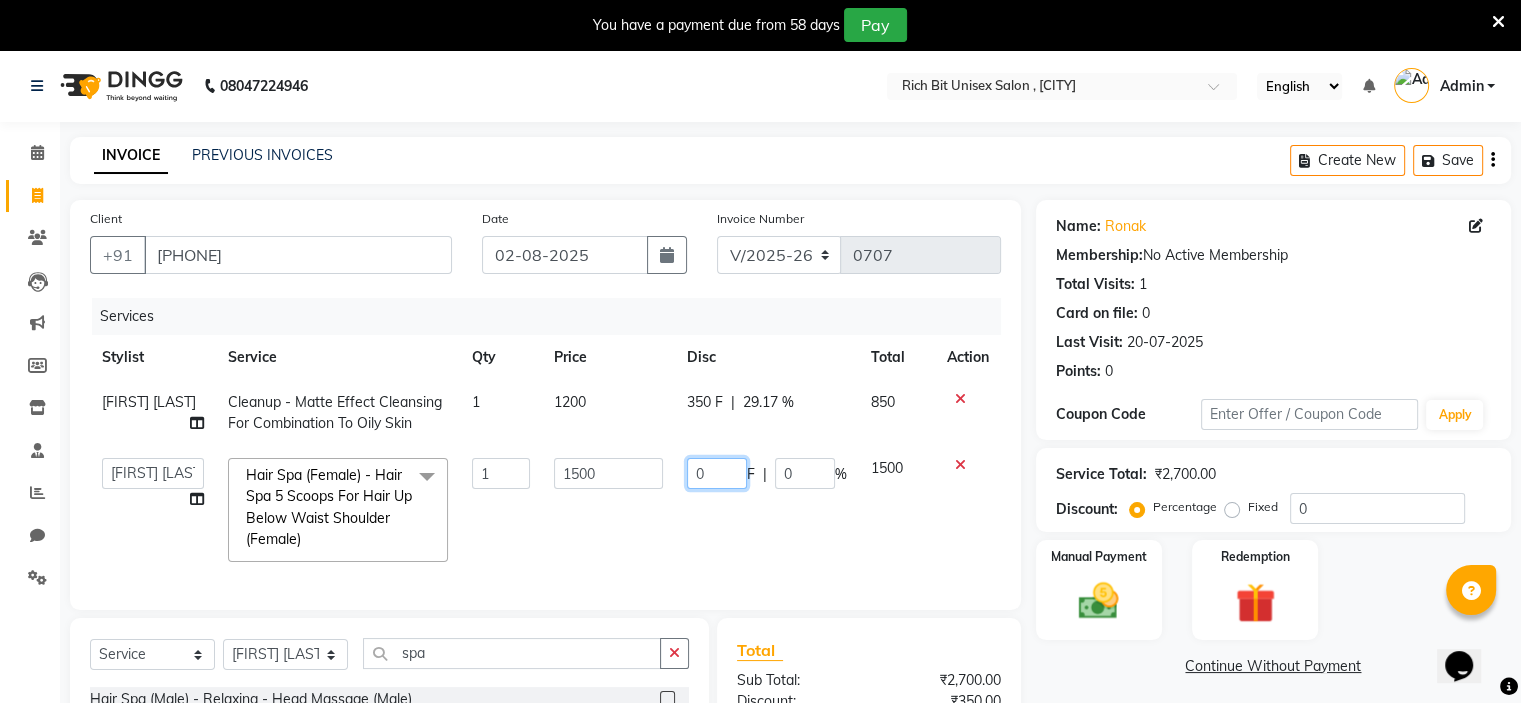 click on "0" 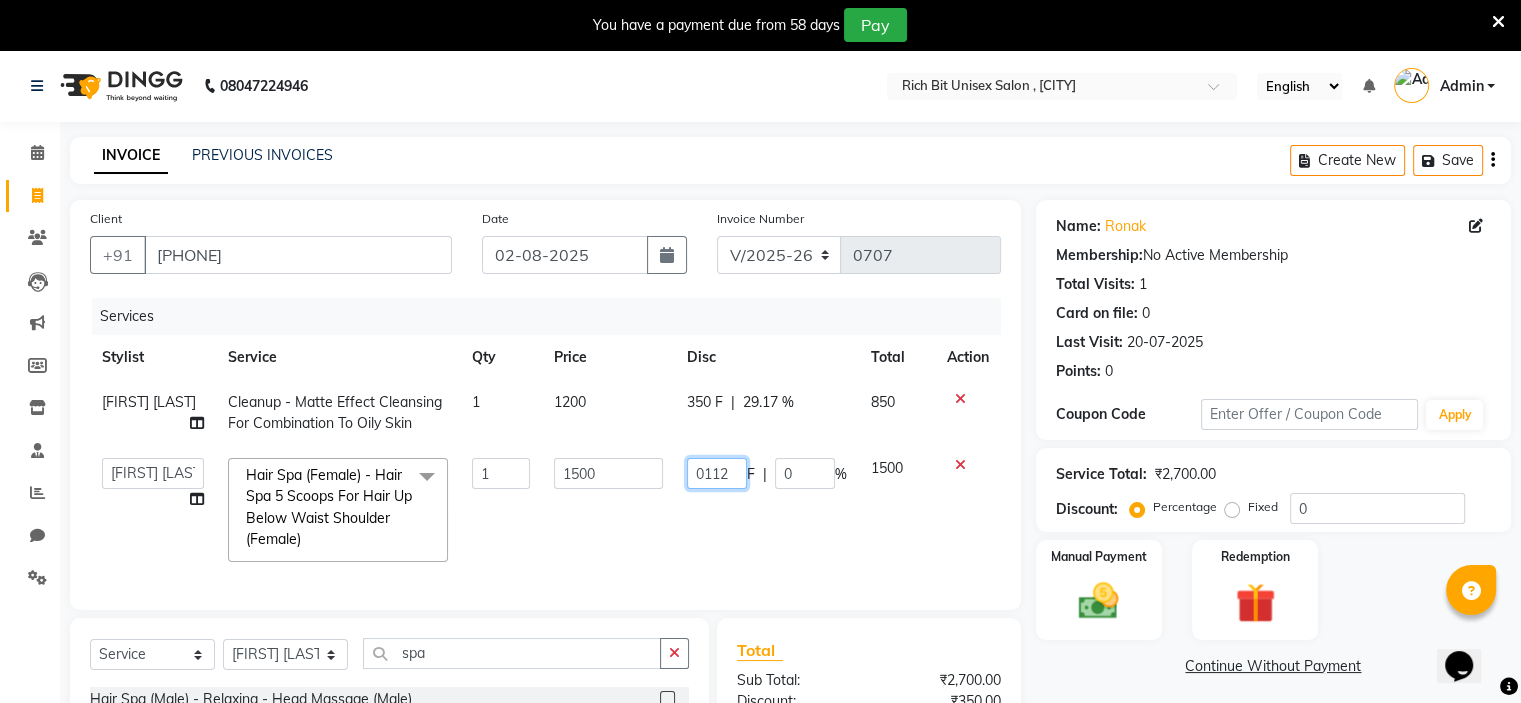 type on "01120" 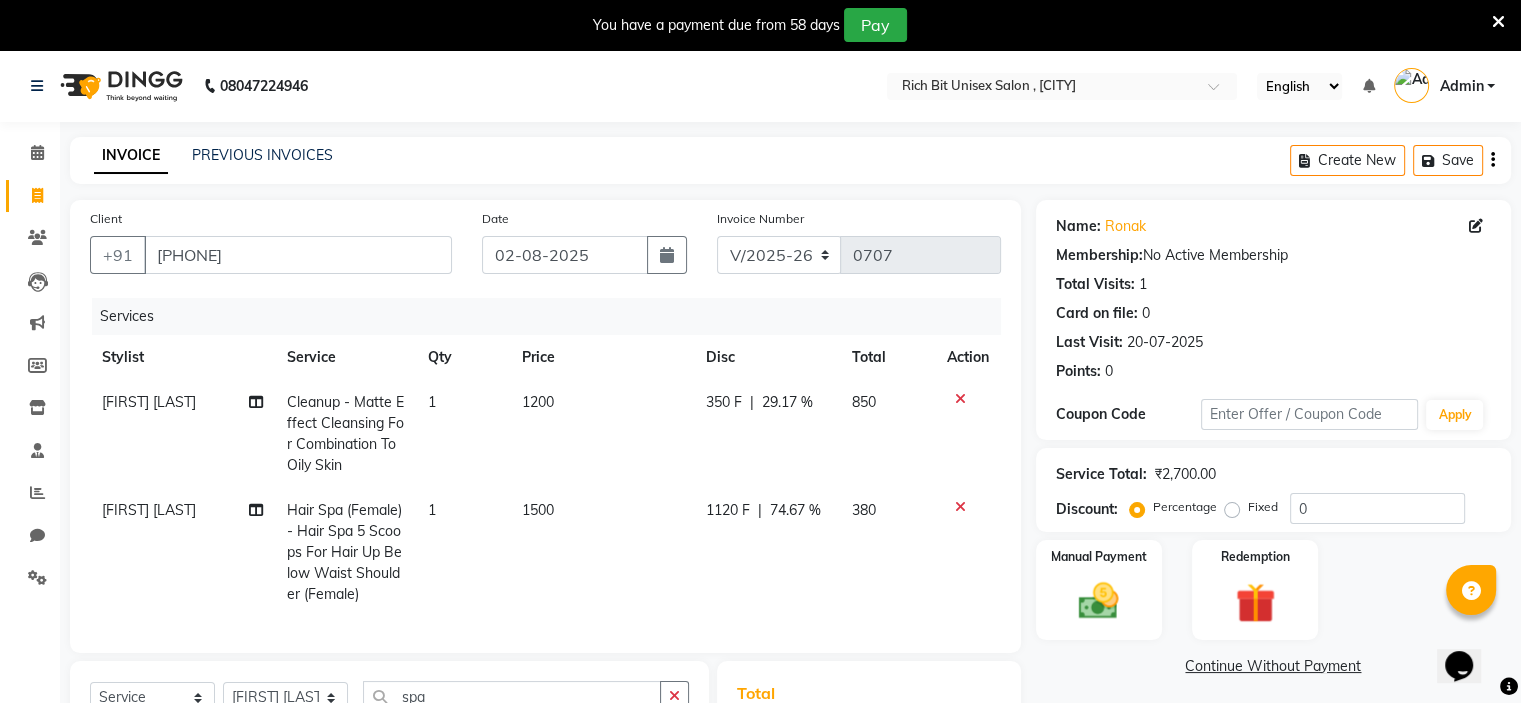 click on "01120 F | 74.67 %" 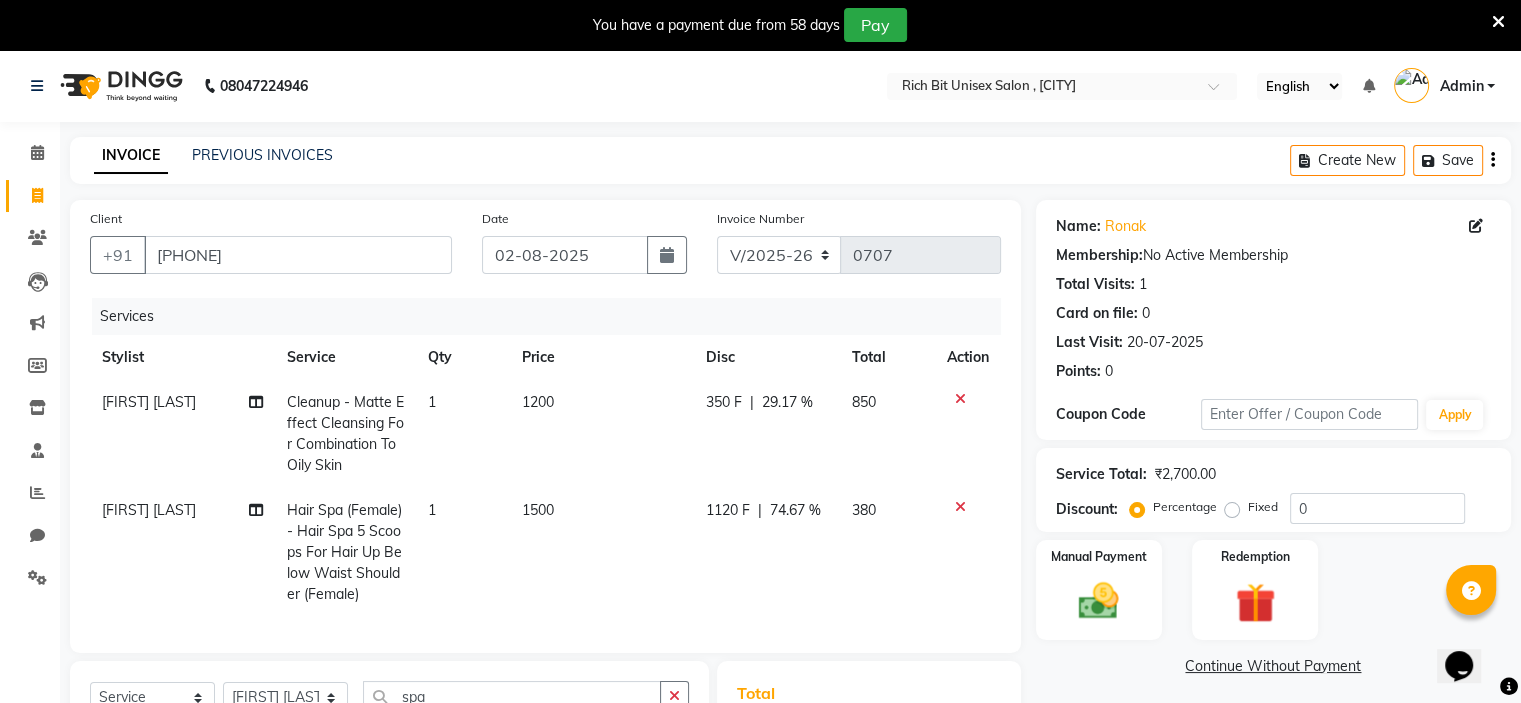 select on "70823" 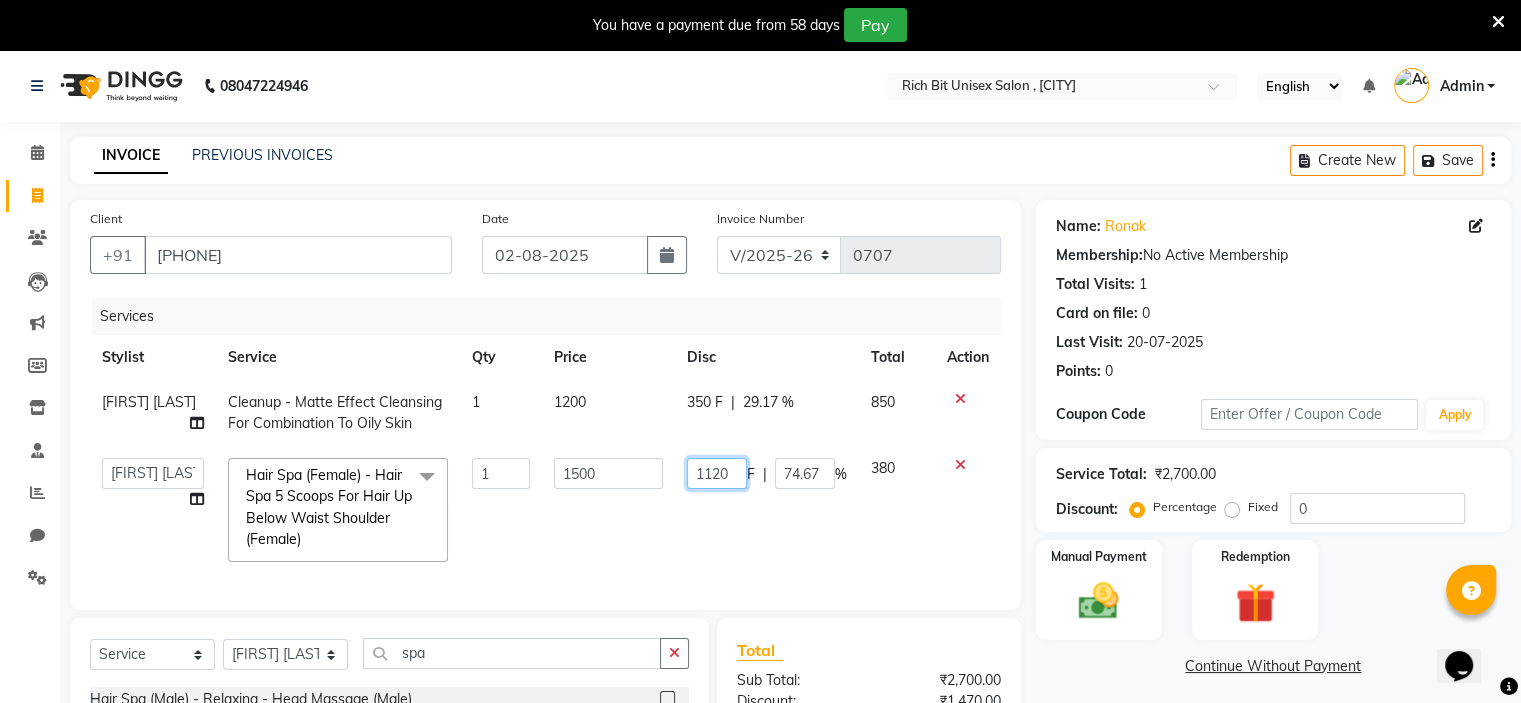 click on "1120" 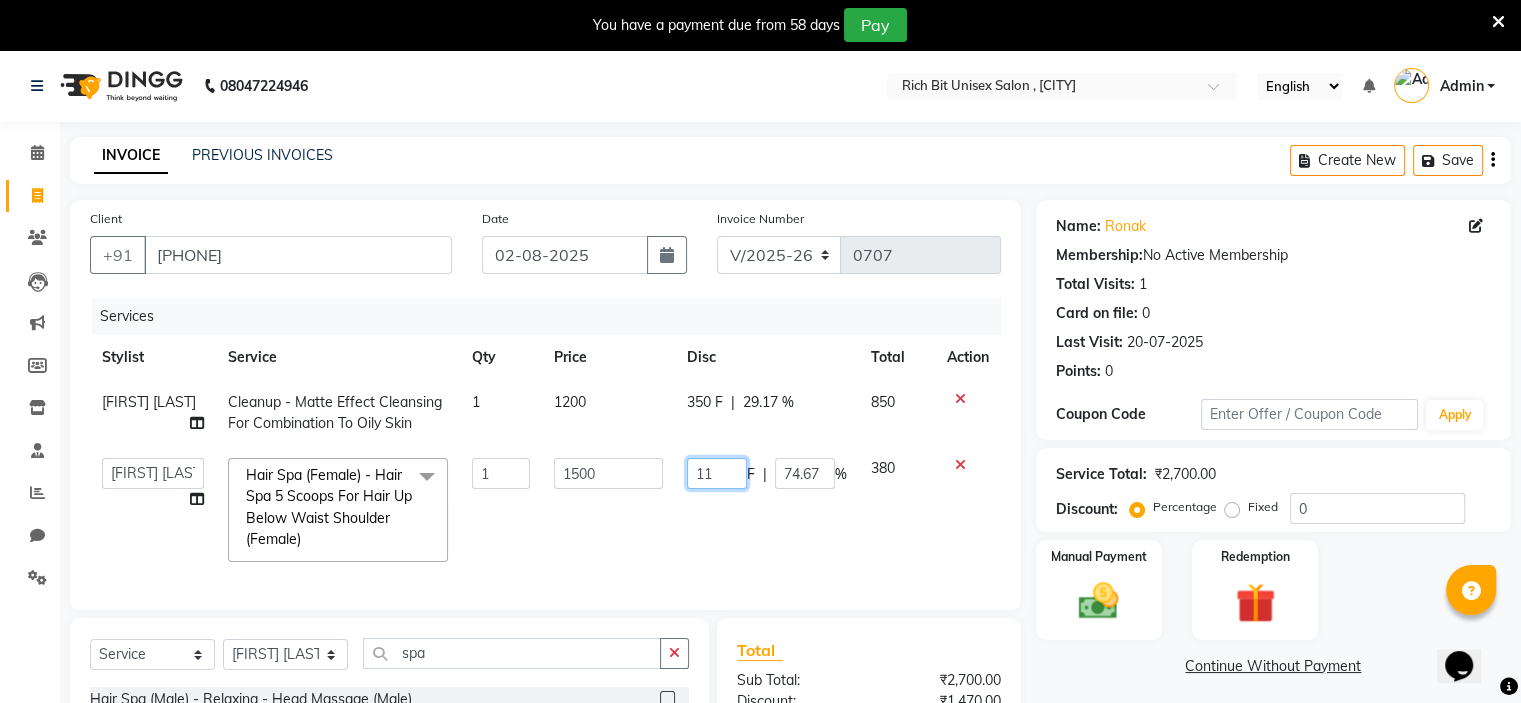 type on "1" 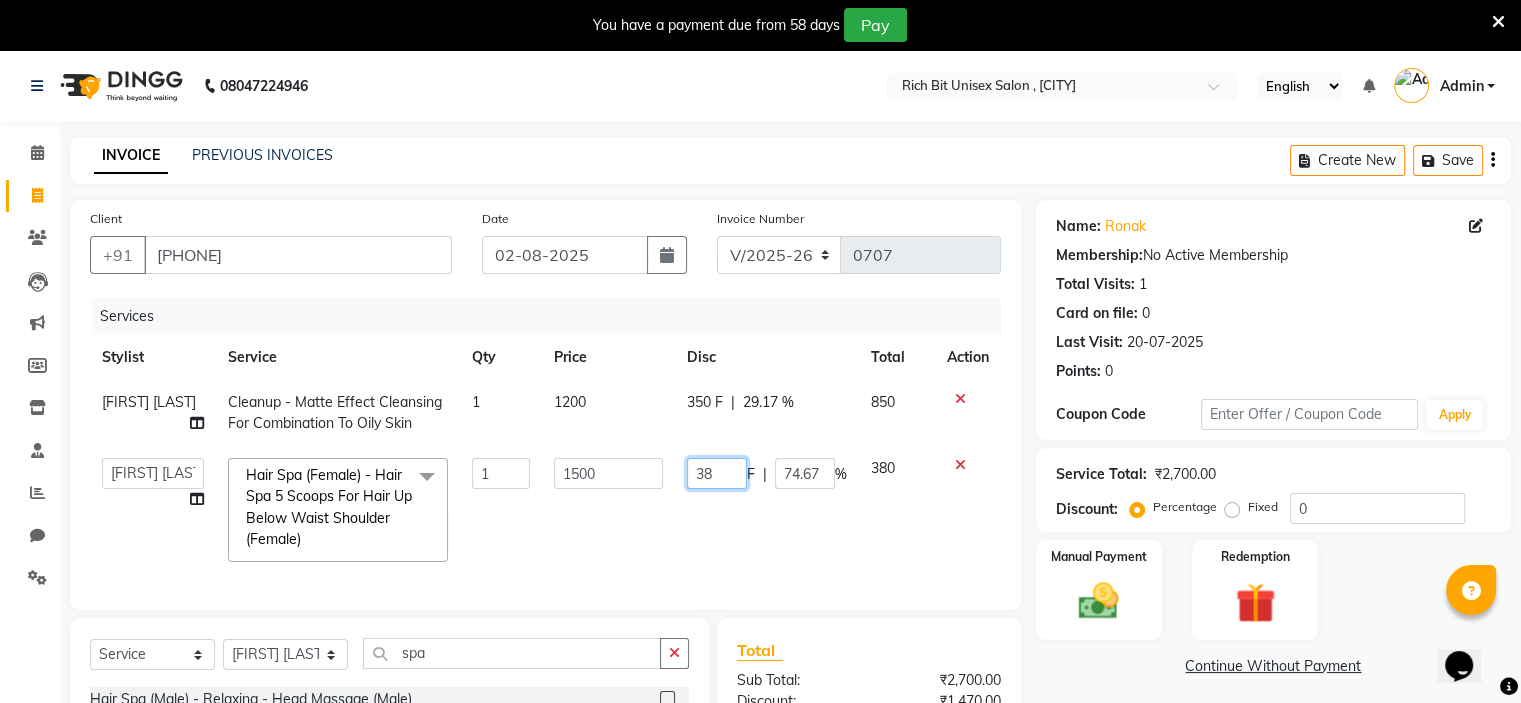 type on "380" 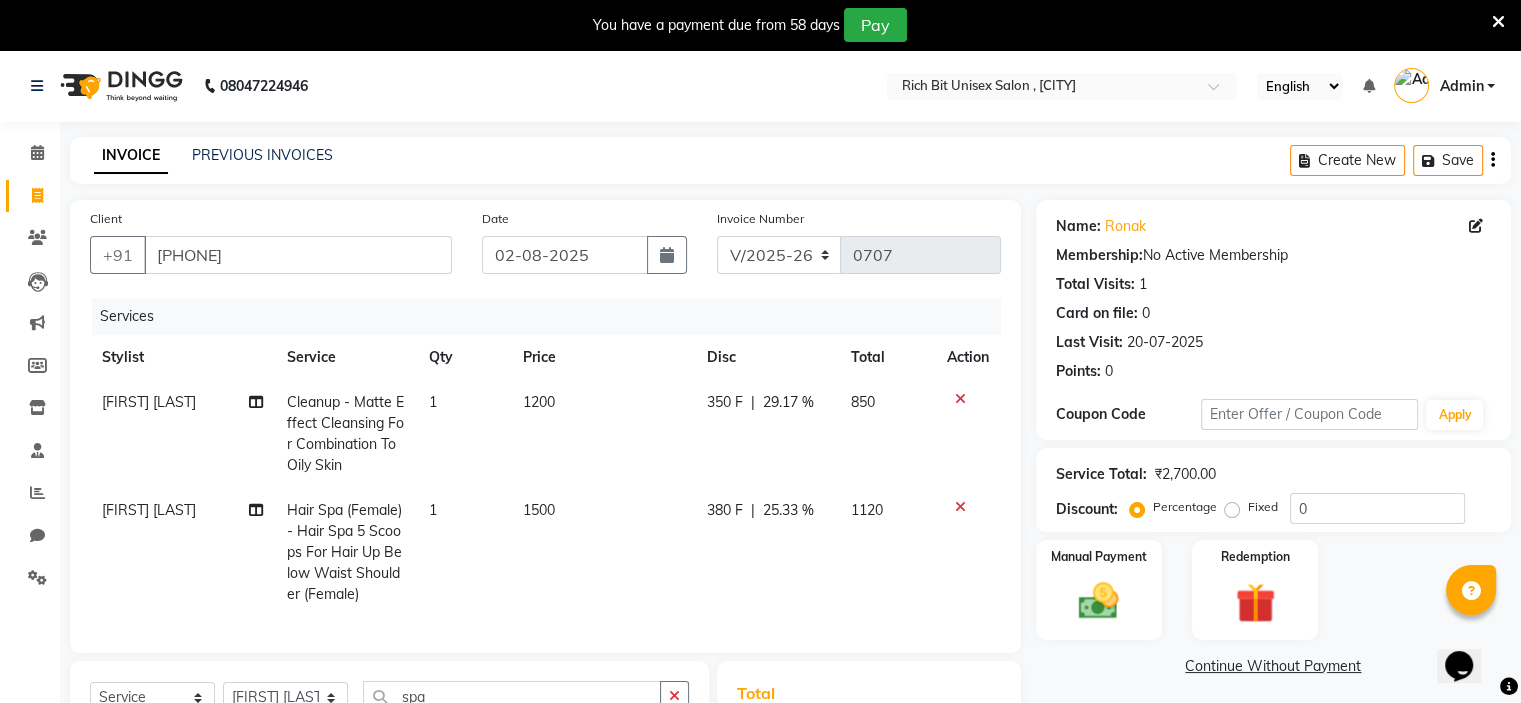 click on "380 F | 25.33 %" 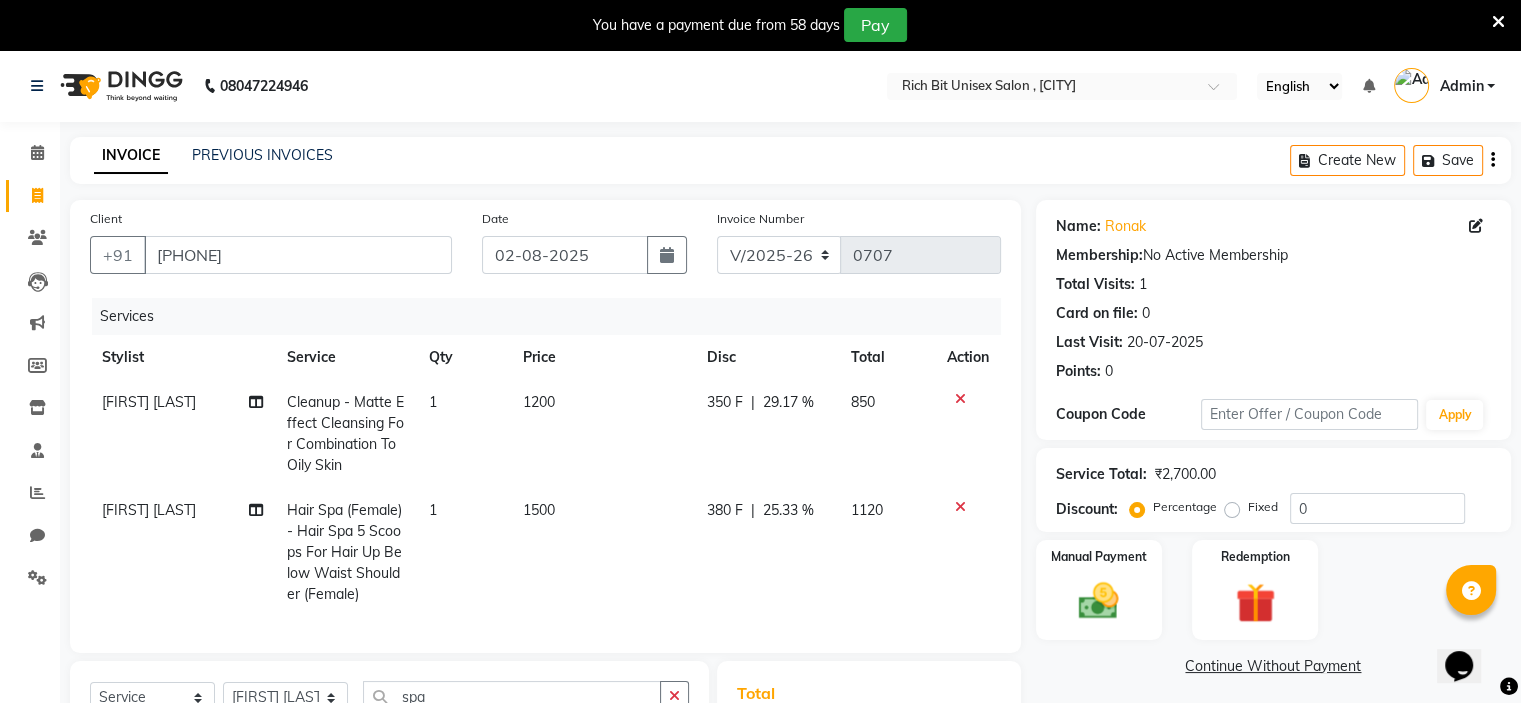 select on "70823" 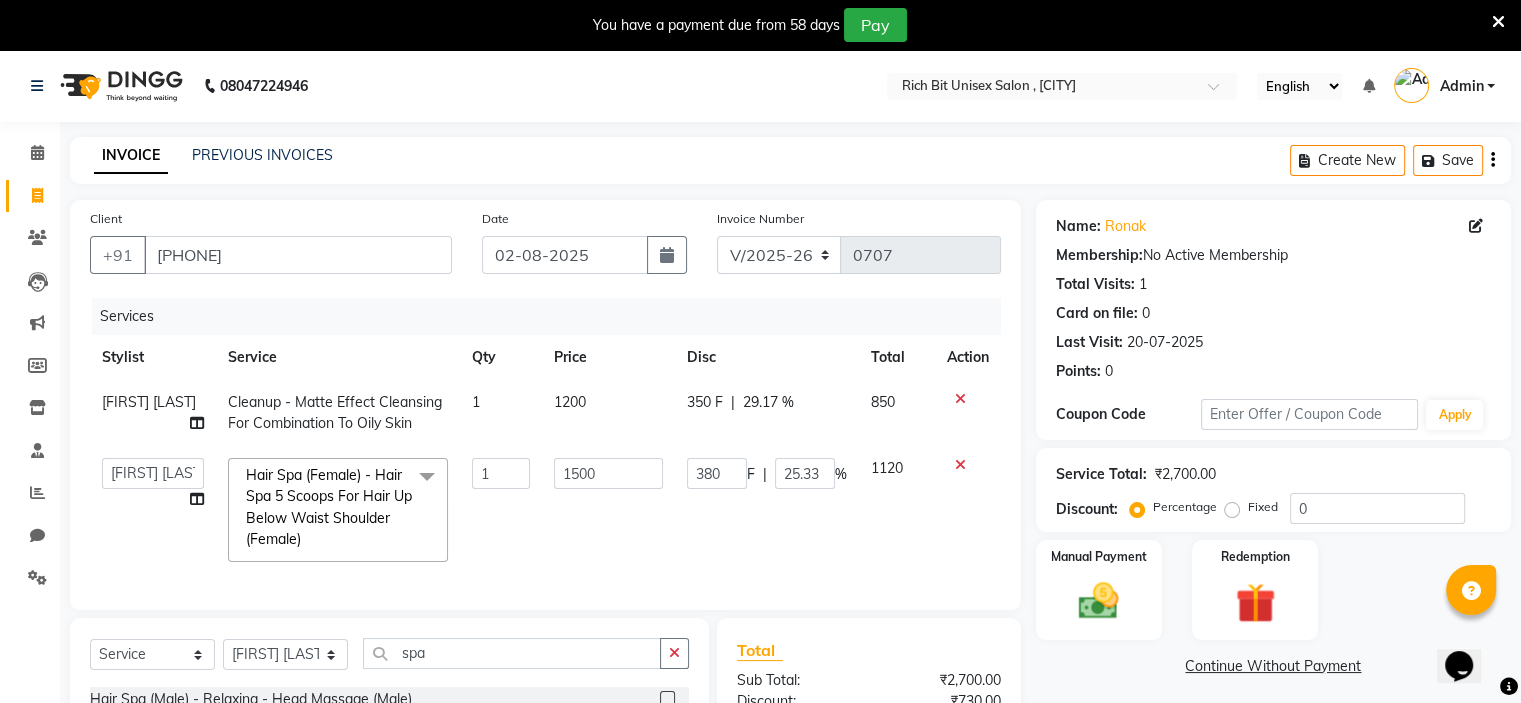 scroll, scrollTop: 255, scrollLeft: 0, axis: vertical 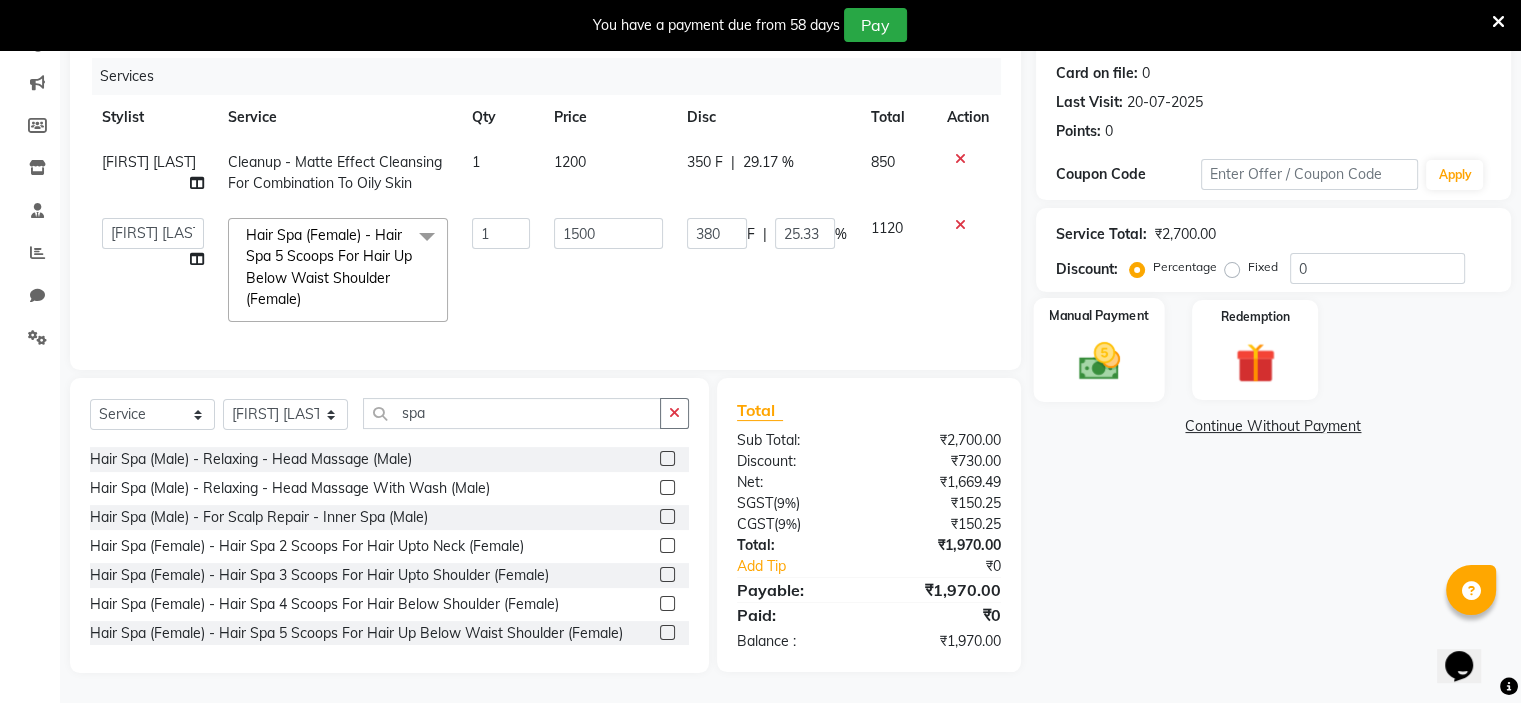 click 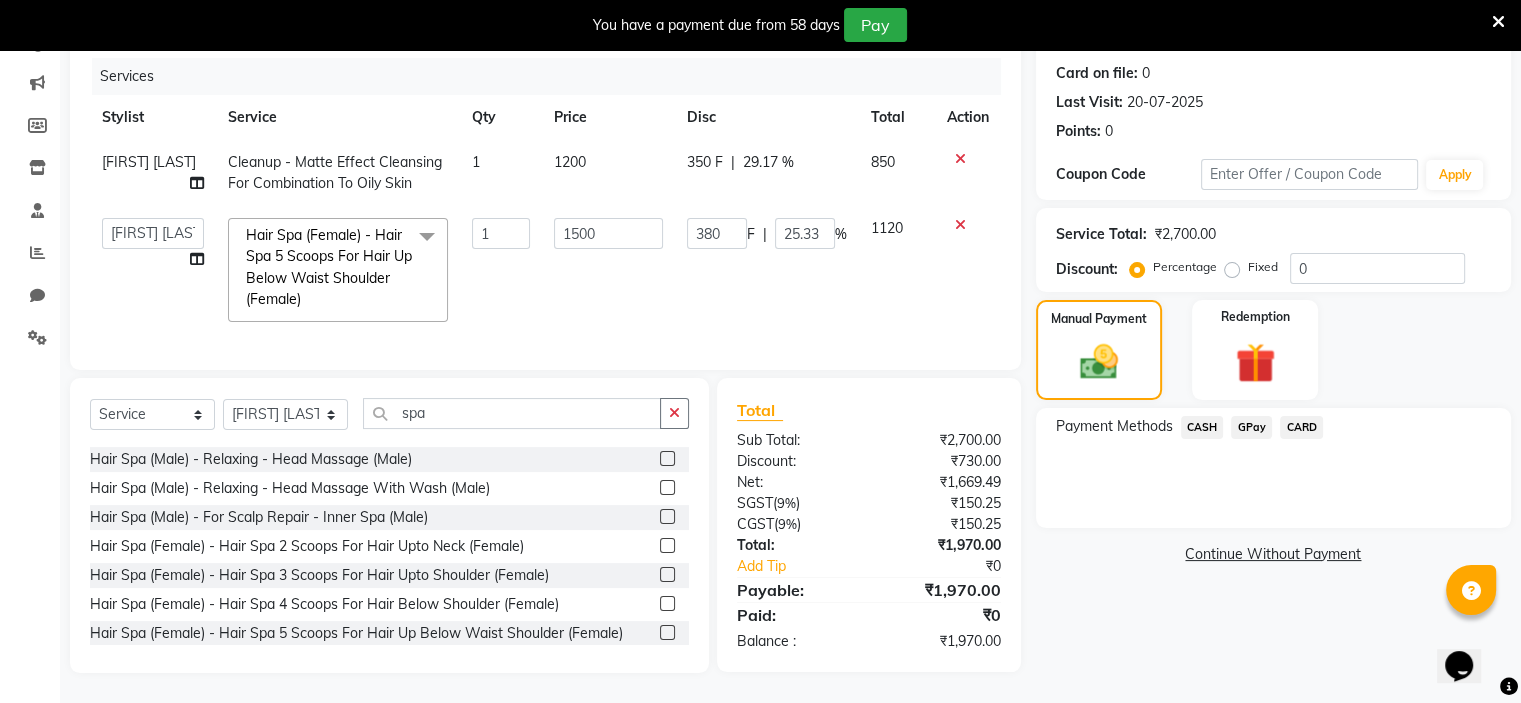 click on "GPay" 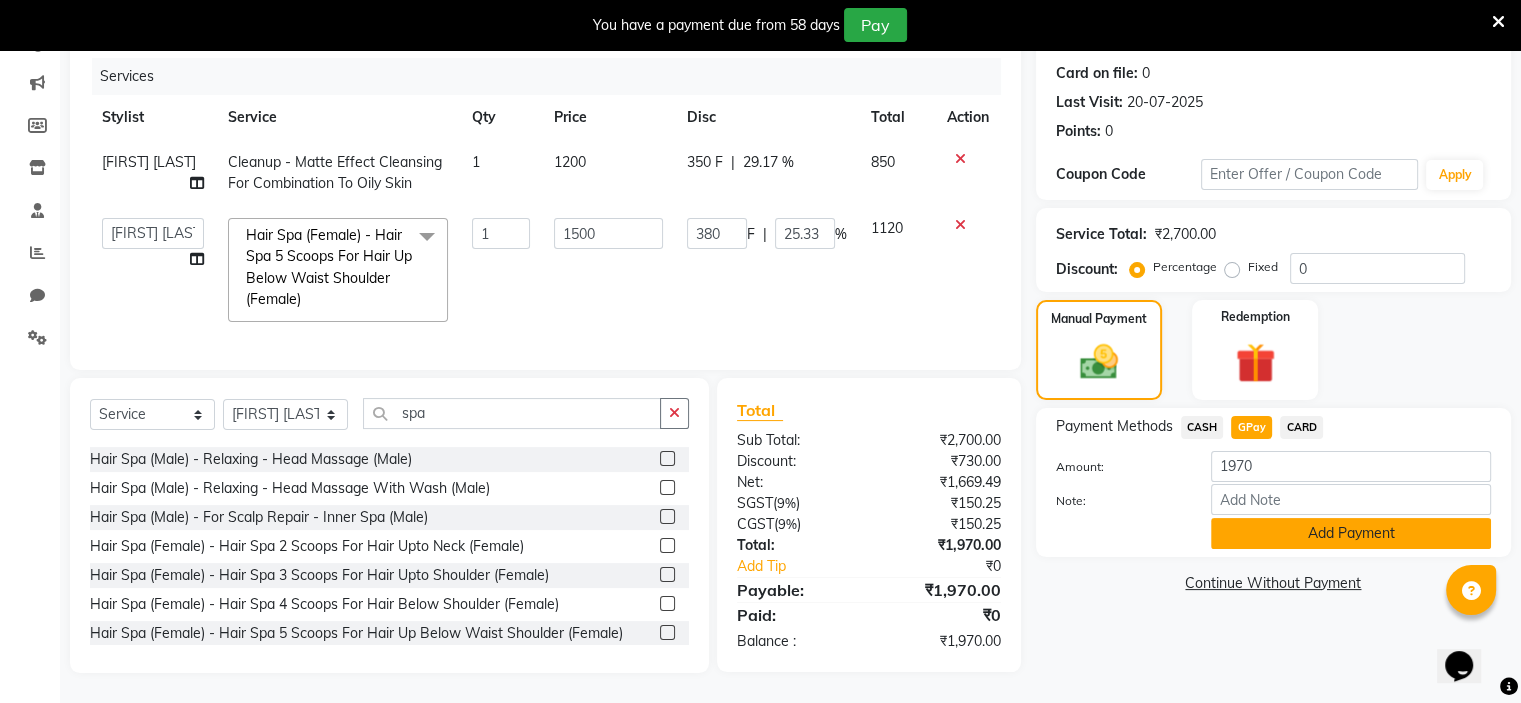 click on "Add Payment" 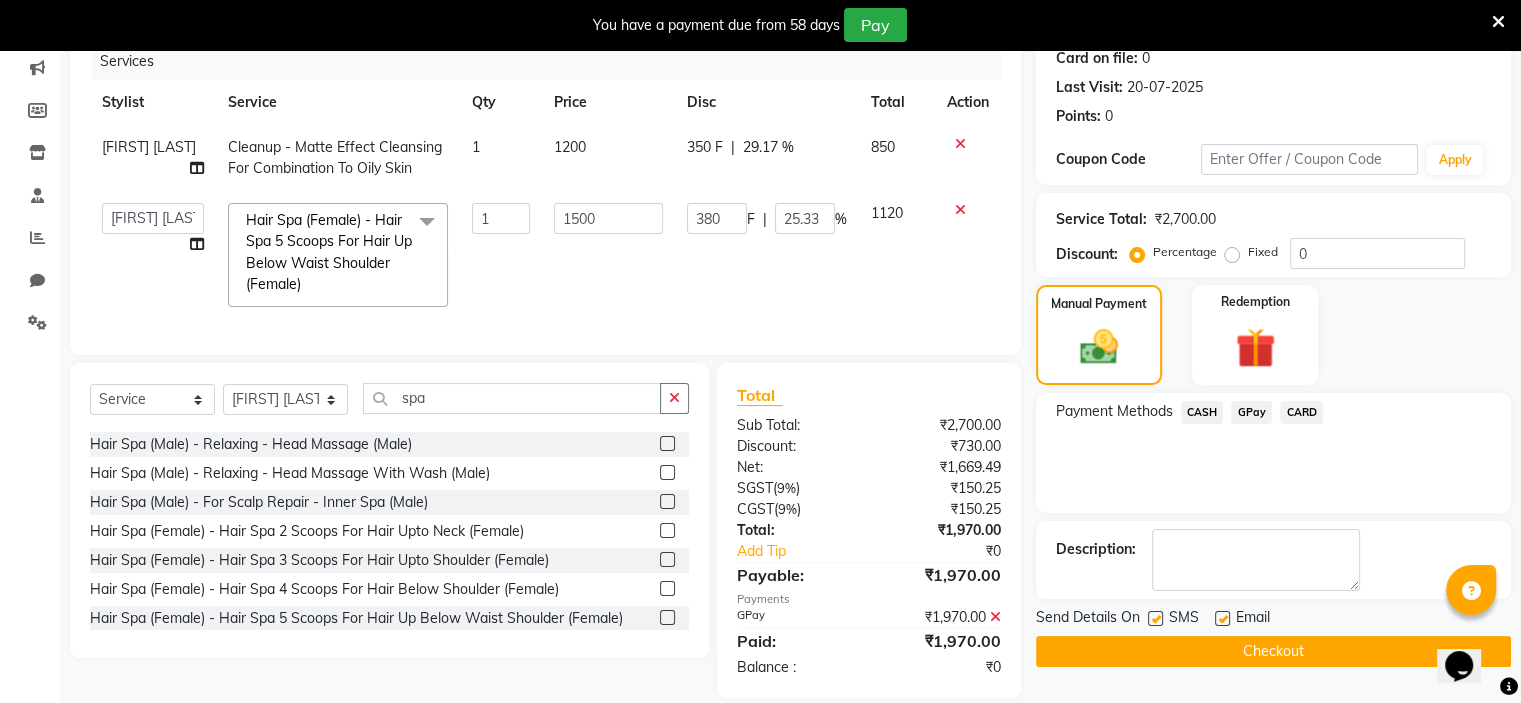 click on "Name: [FIRST]  Membership:  No Active Membership  Total Visits:  1 Card on file:  0 Last Visit:   20-07-2025 Points:   0  Coupon Code Apply Service Total:  ₹2,700.00  Discount:  Percentage   Fixed  0 Manual Payment Redemption Payment Methods  CASH   GPay   CARD  Description:                  Send Details On SMS Email  Checkout" 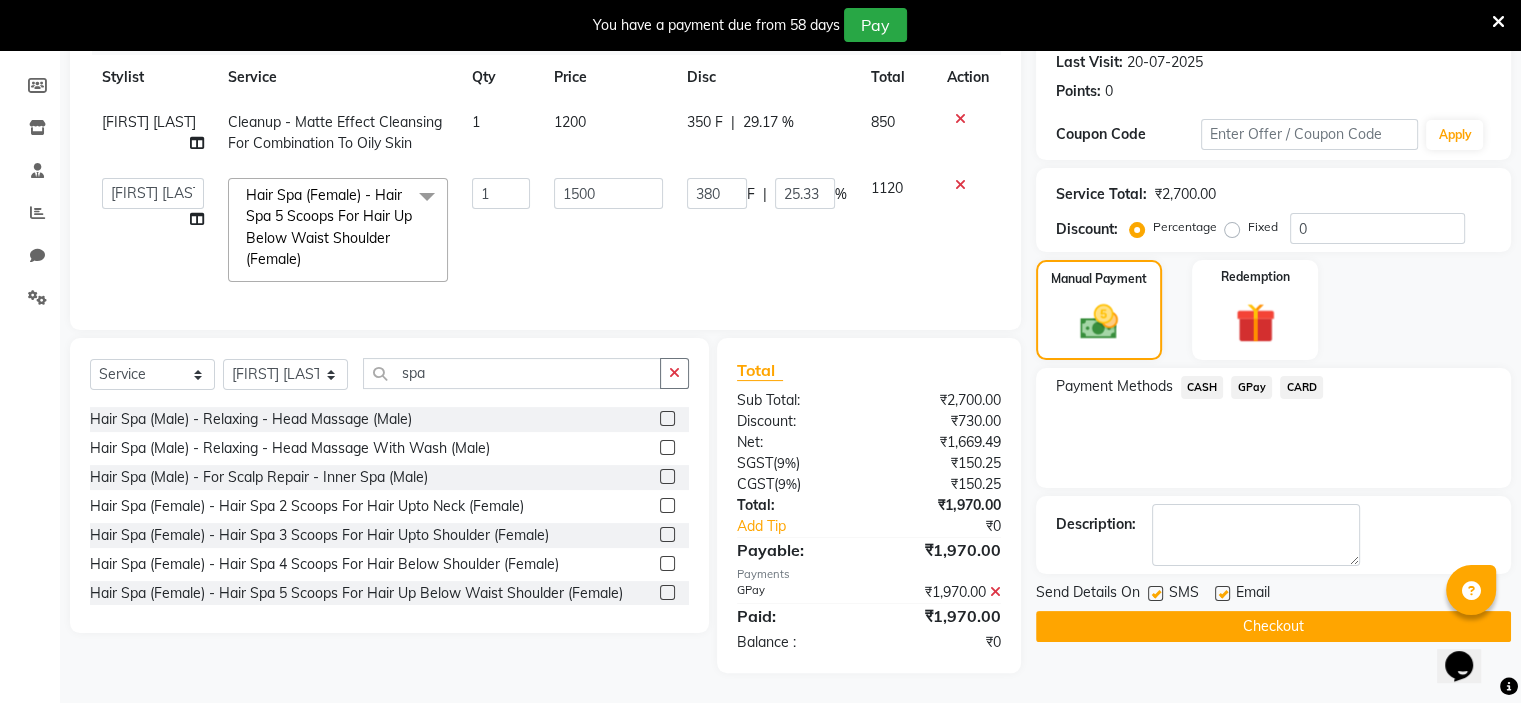 click on "Checkout" 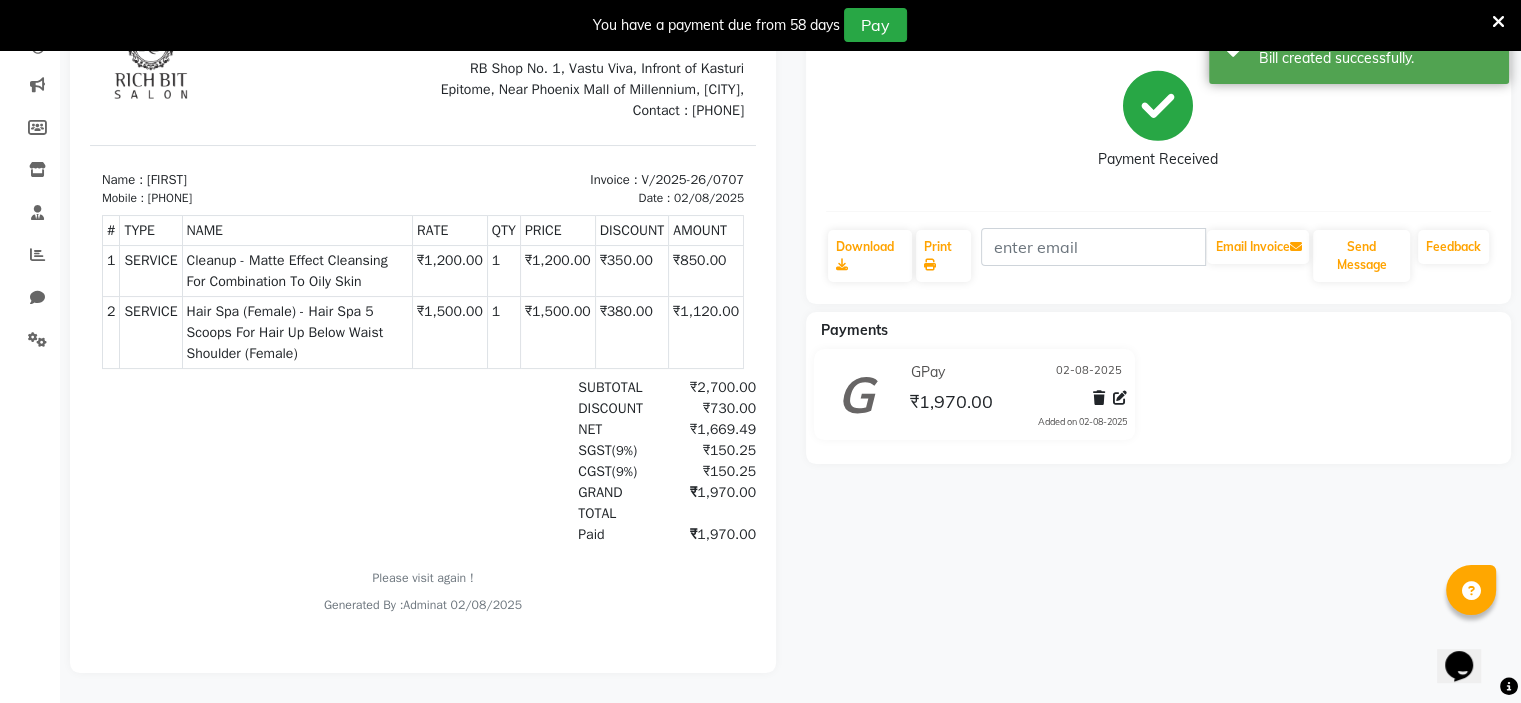 scroll, scrollTop: 0, scrollLeft: 0, axis: both 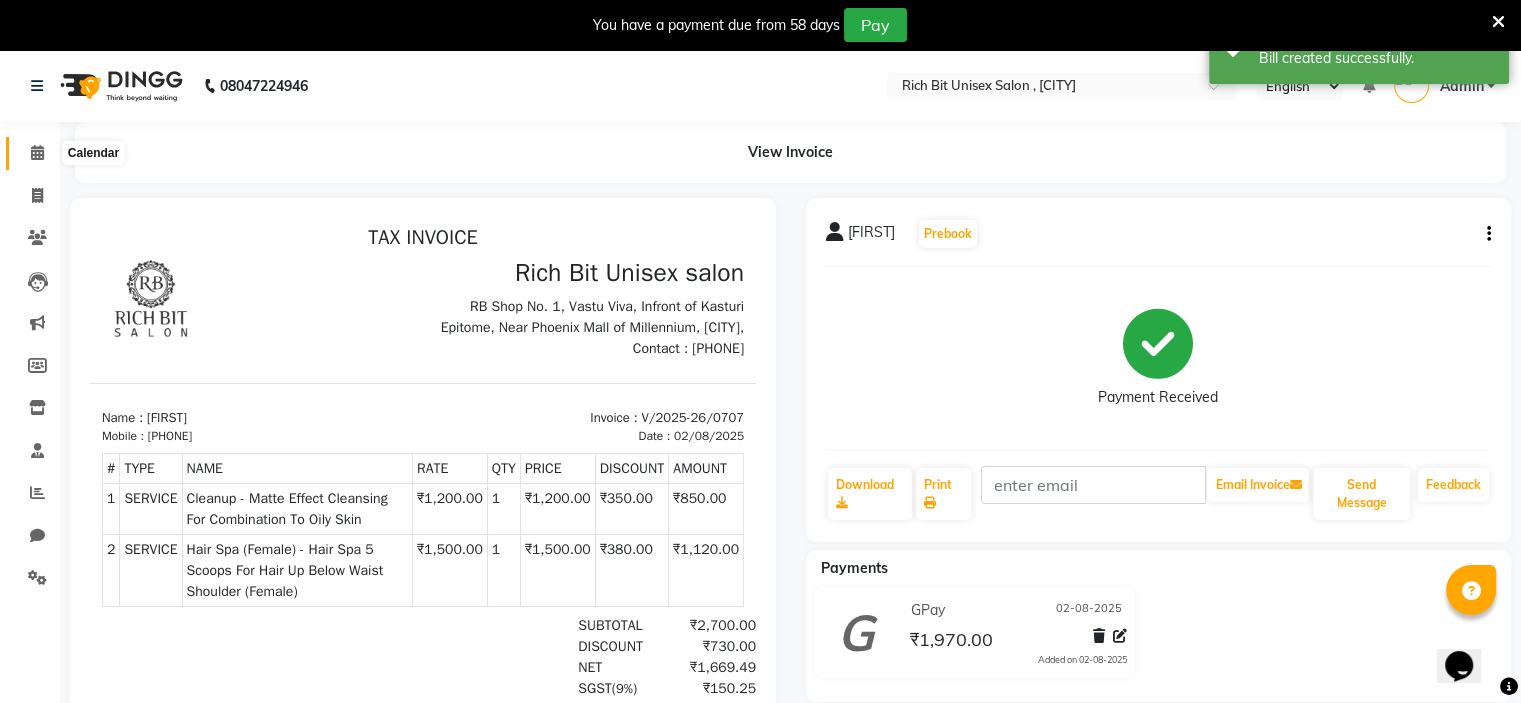 click 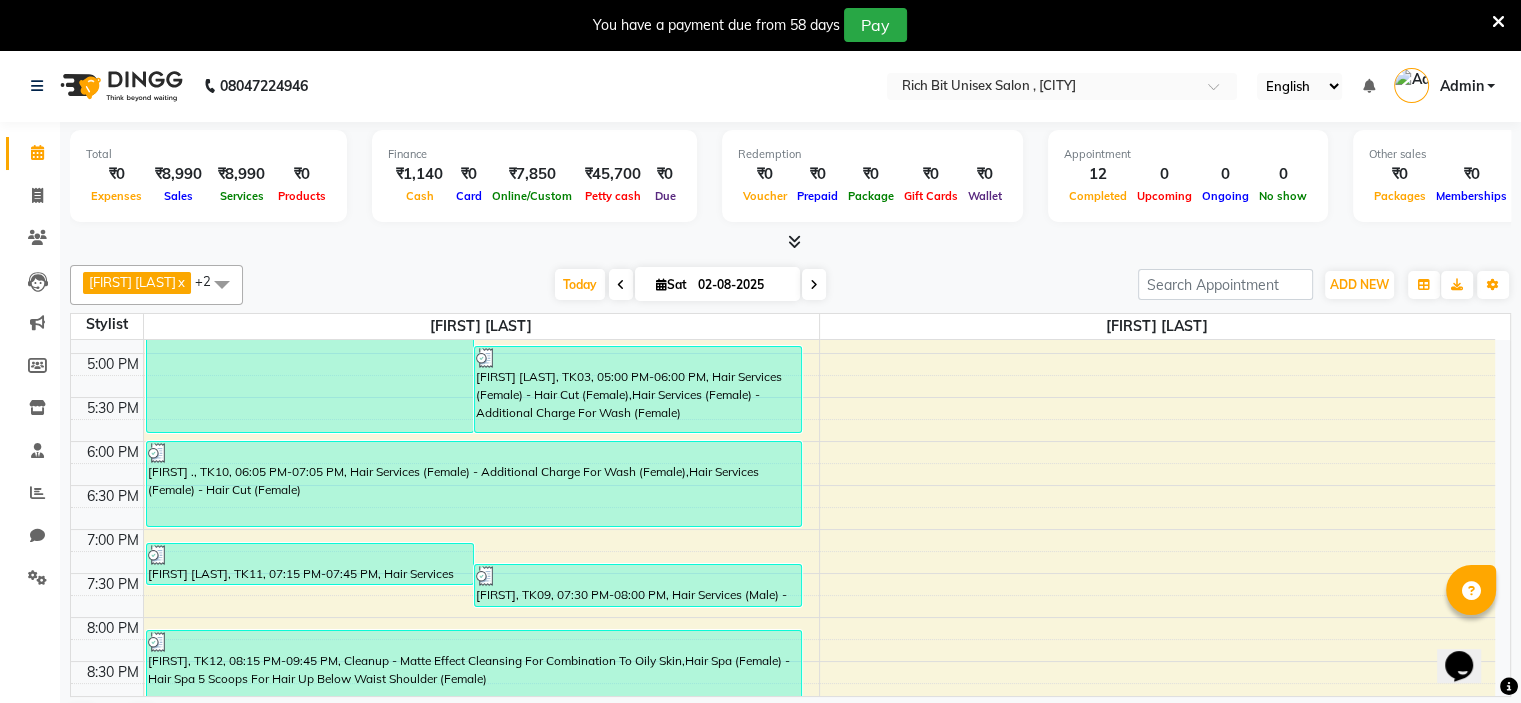 scroll, scrollTop: 950, scrollLeft: 0, axis: vertical 